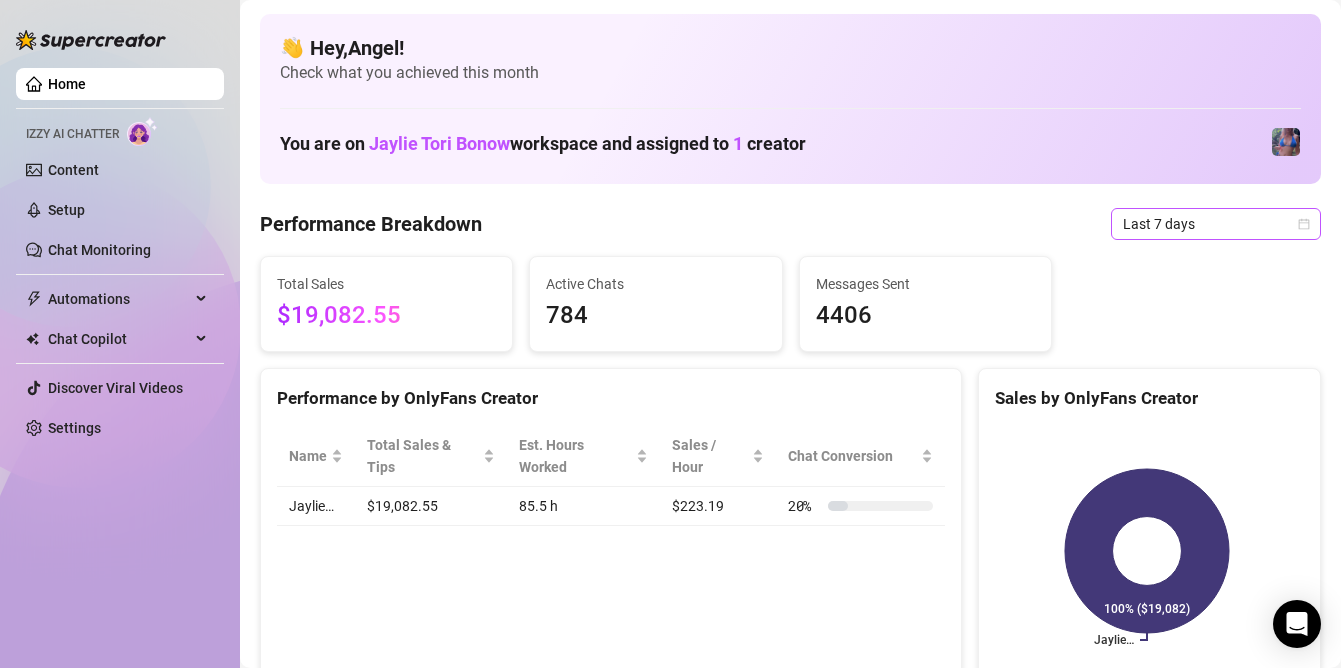scroll, scrollTop: 0, scrollLeft: 0, axis: both 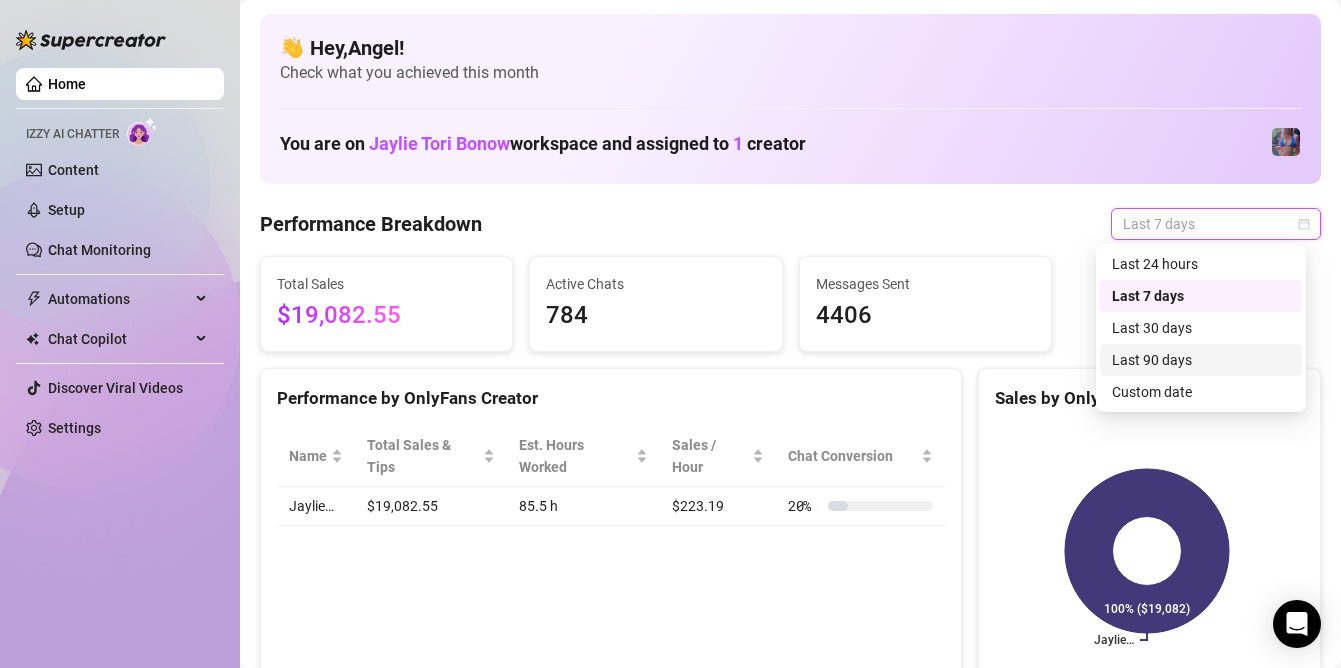click on "Last 90 days" at bounding box center [1201, 360] 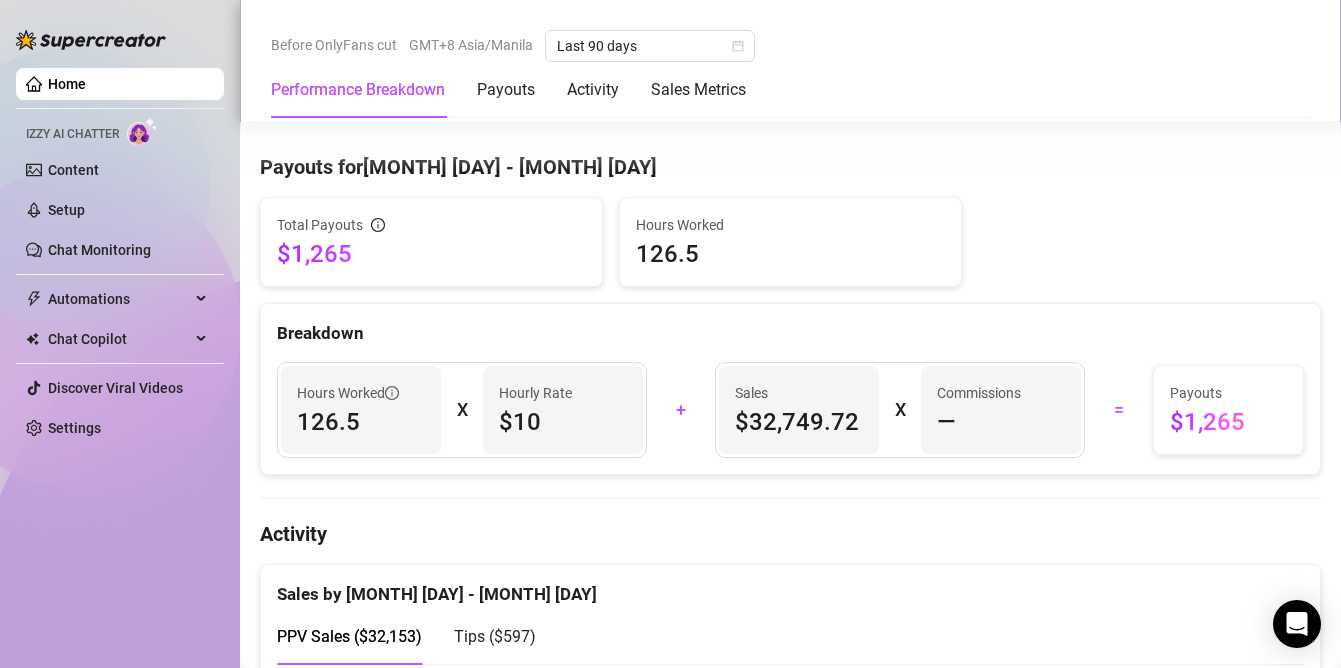 scroll, scrollTop: 0, scrollLeft: 0, axis: both 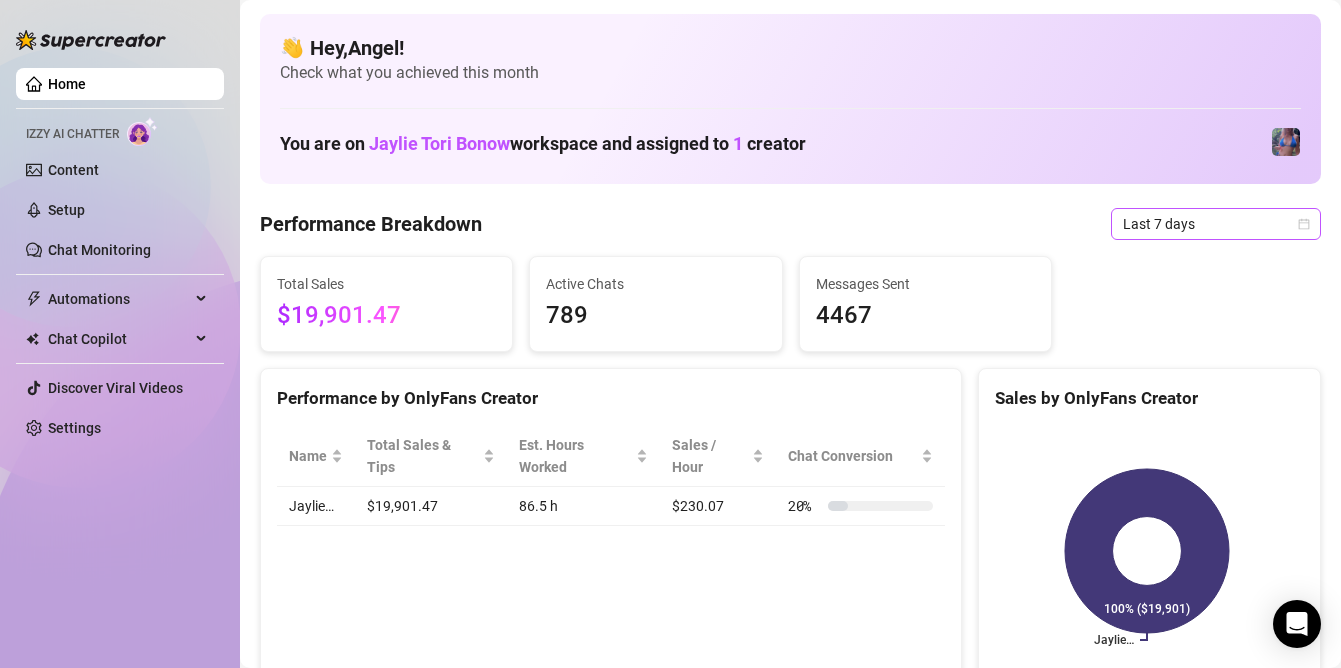 click on "Last 7 days" at bounding box center [1216, 224] 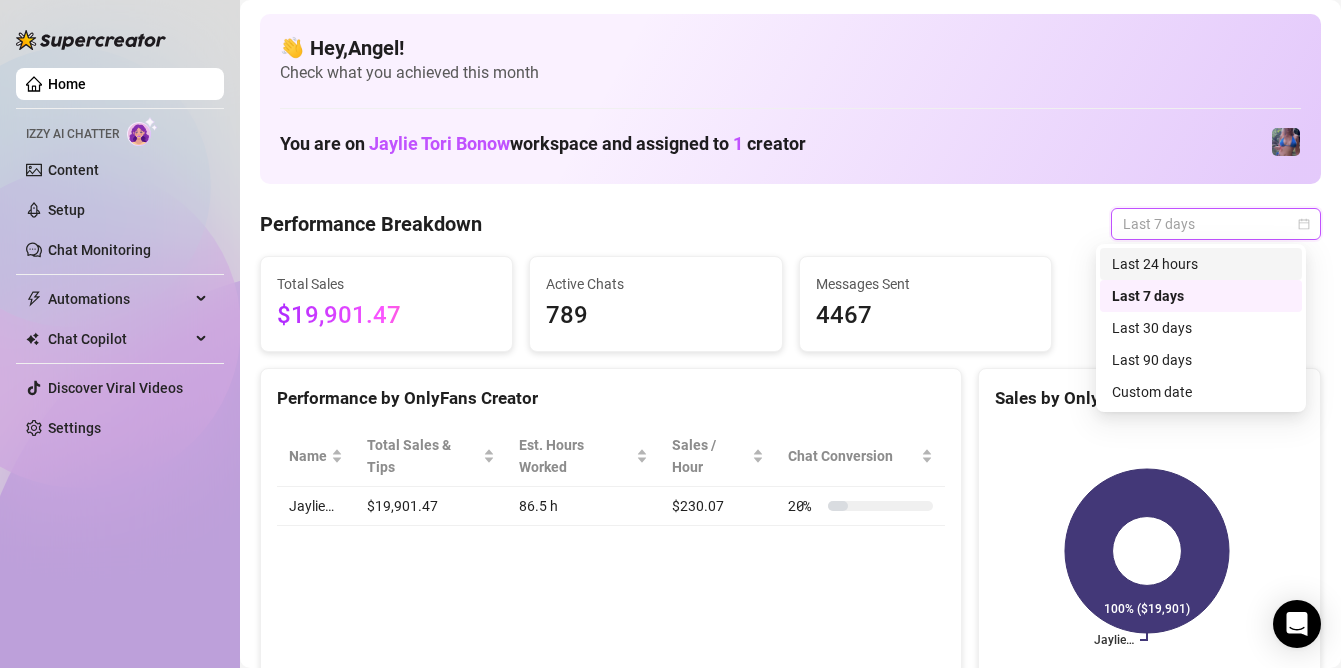 click on "Last 24 hours" at bounding box center [1201, 264] 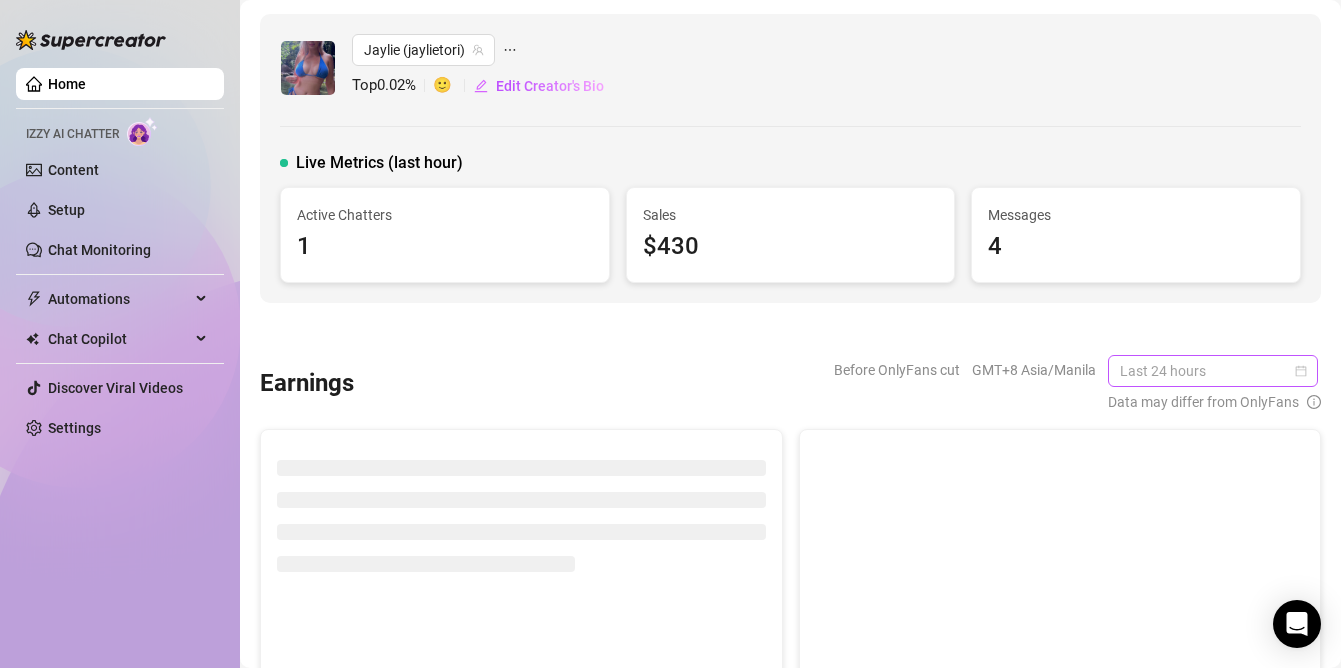 click on "Last 24 hours" at bounding box center (1213, 371) 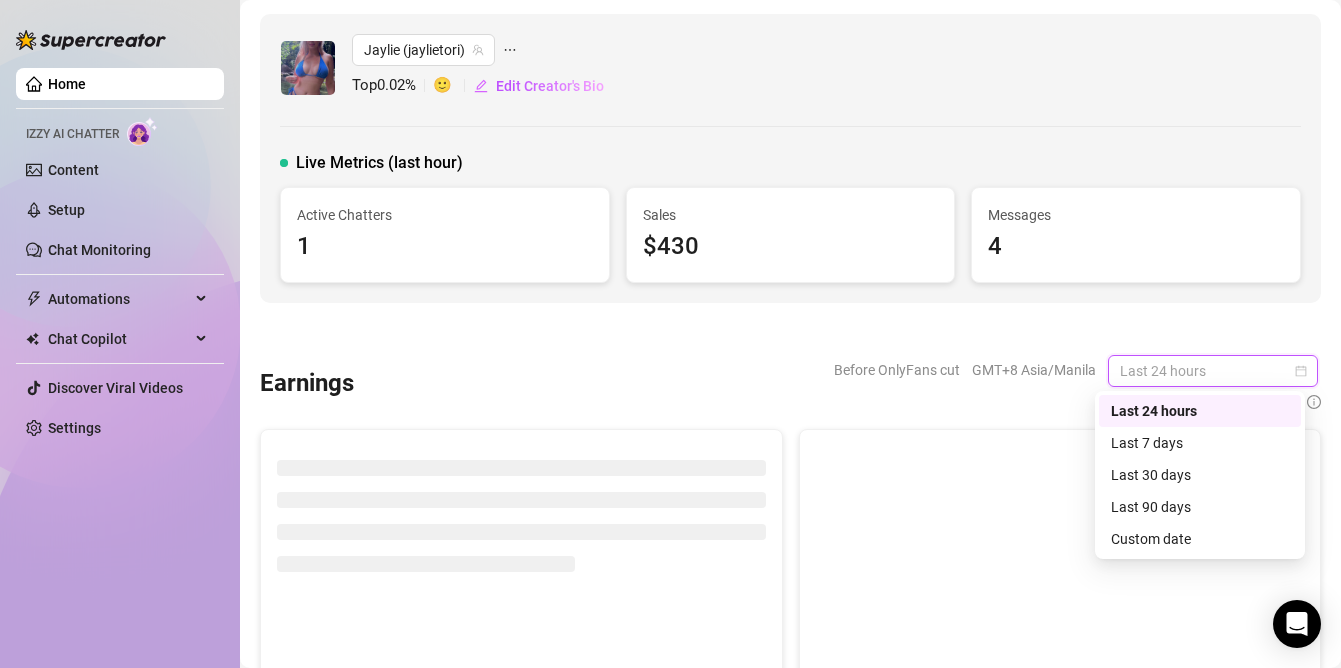 click on "Last 24 hours" at bounding box center [1200, 411] 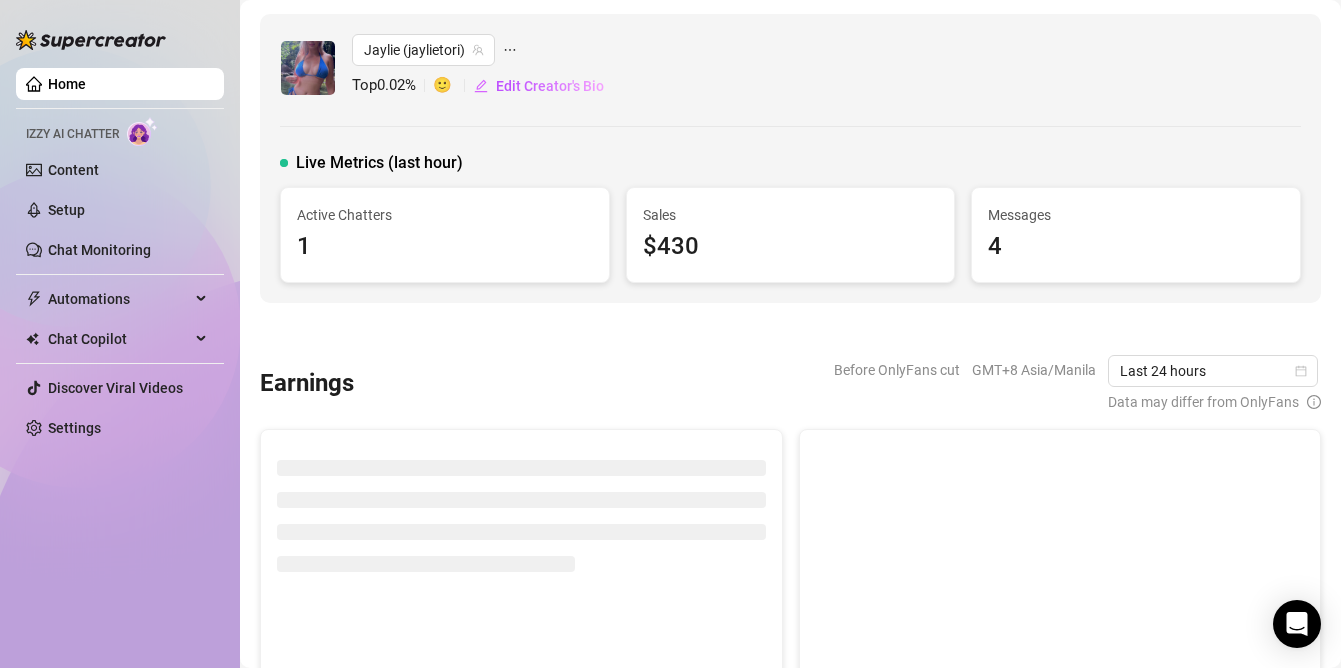 click at bounding box center [790, 329] 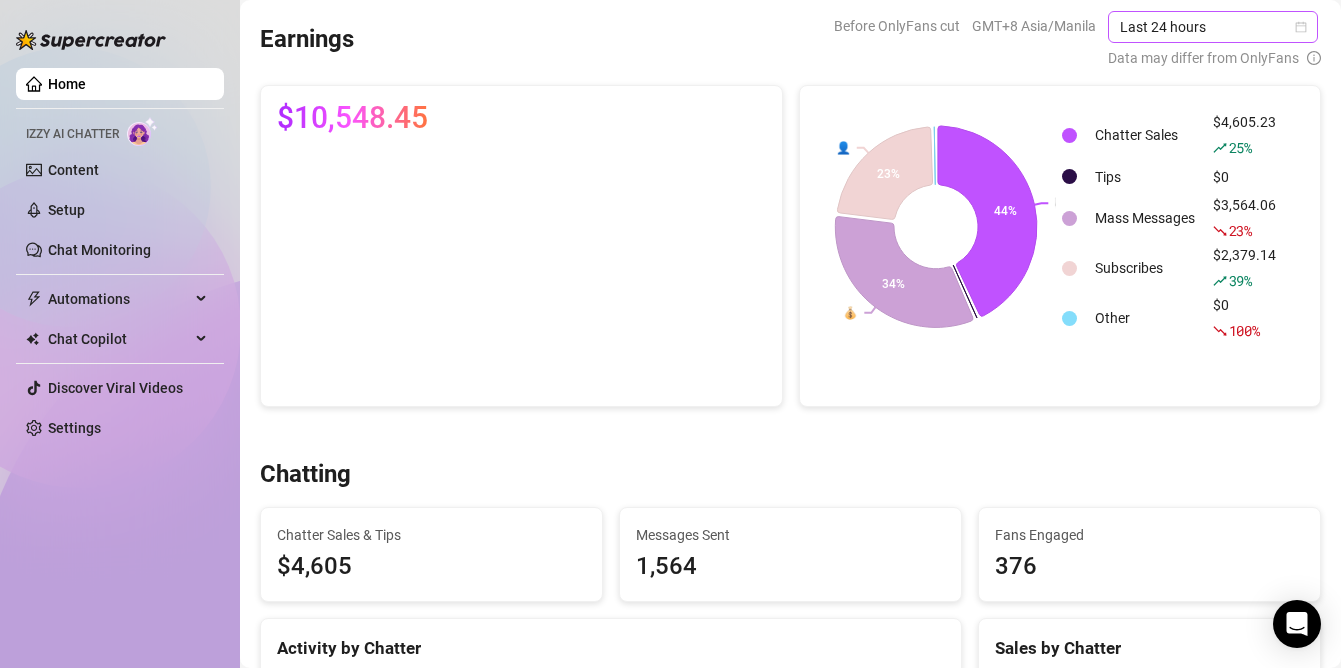 scroll, scrollTop: 0, scrollLeft: 0, axis: both 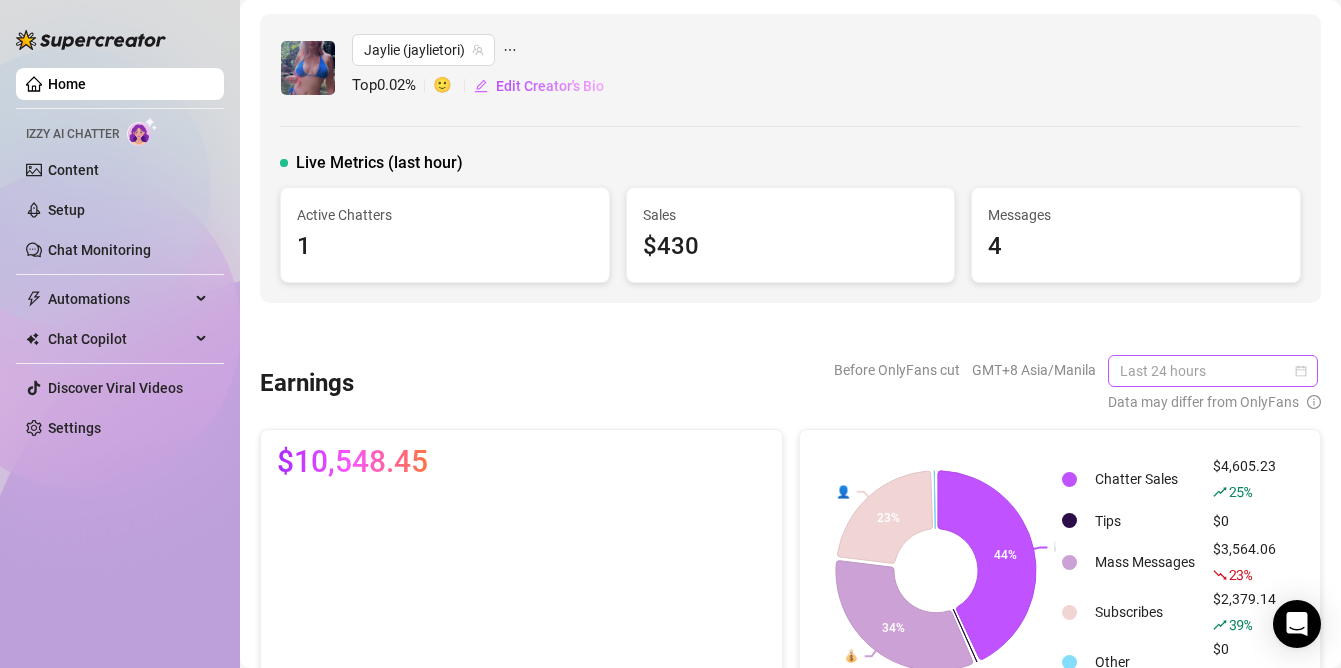 click on "Last 24 hours" at bounding box center (1213, 371) 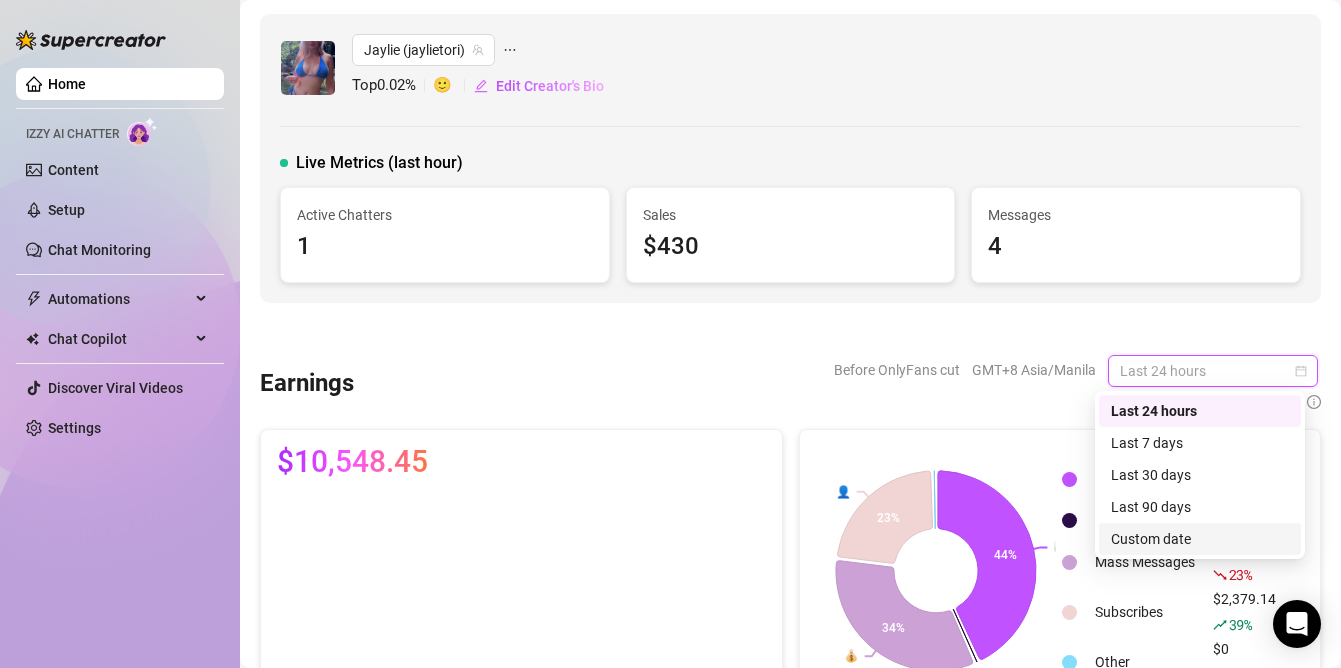 click on "Custom date" at bounding box center [1200, 539] 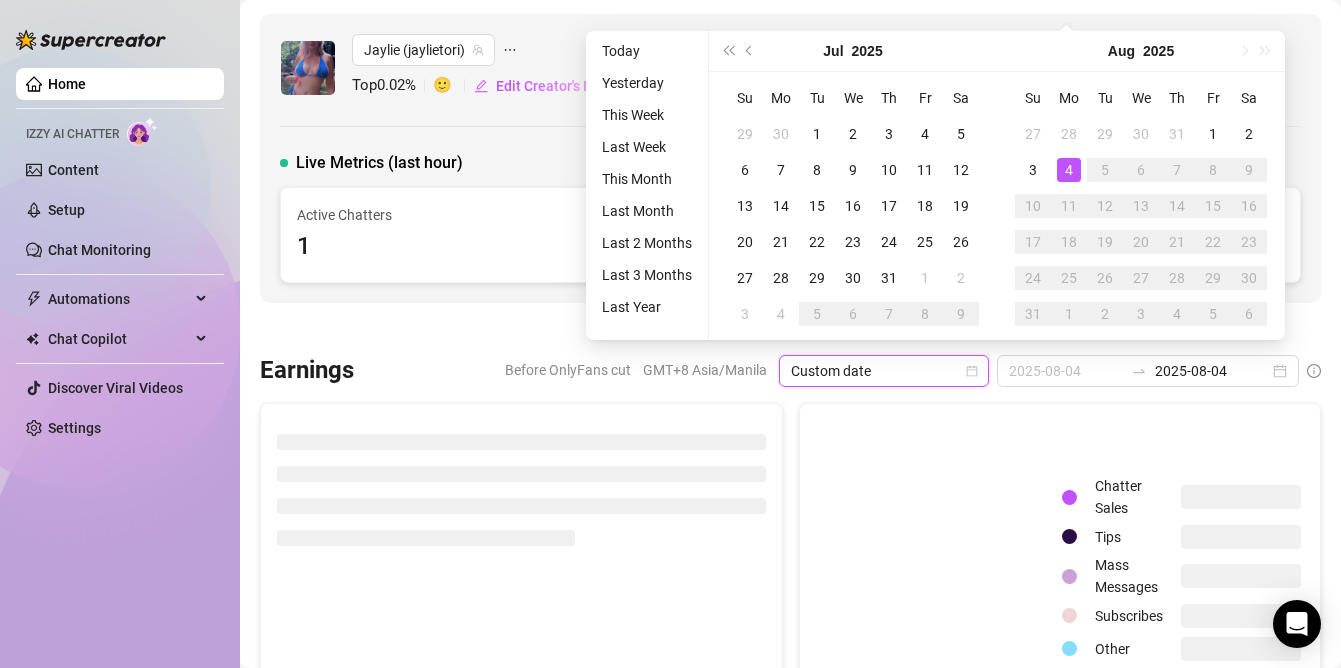drag, startPoint x: 1062, startPoint y: 162, endPoint x: 1072, endPoint y: 169, distance: 12.206555 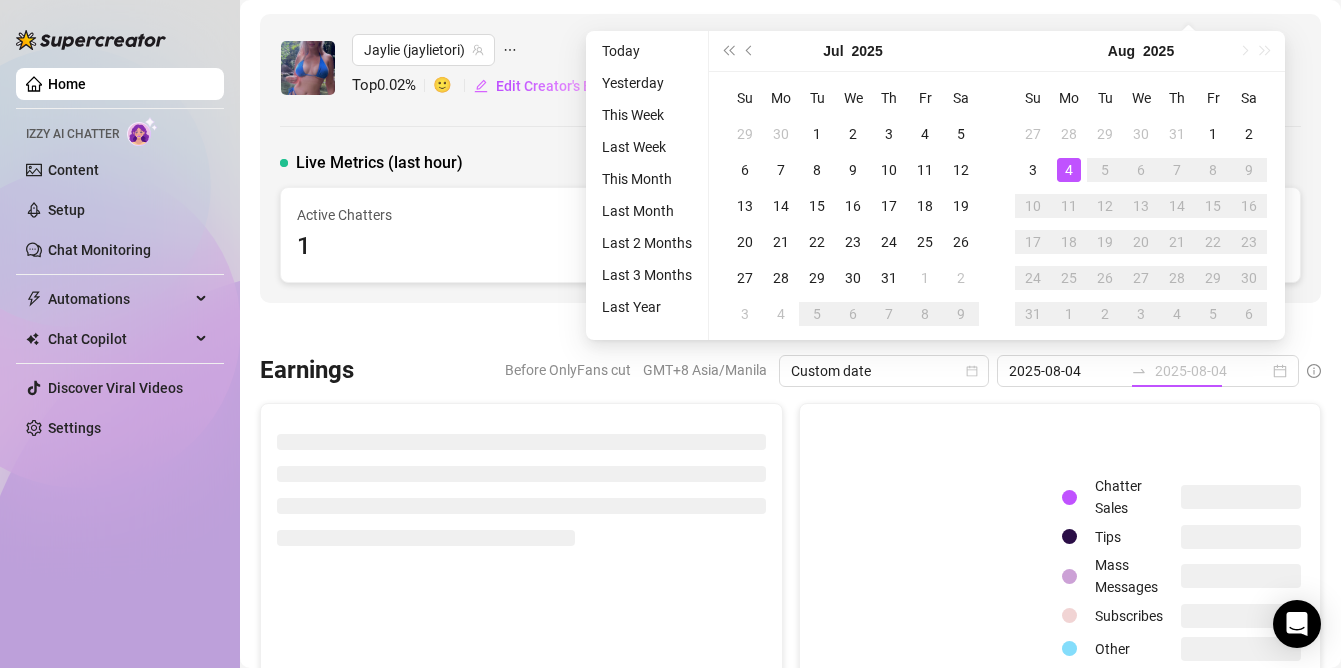 click on "4" at bounding box center (1069, 170) 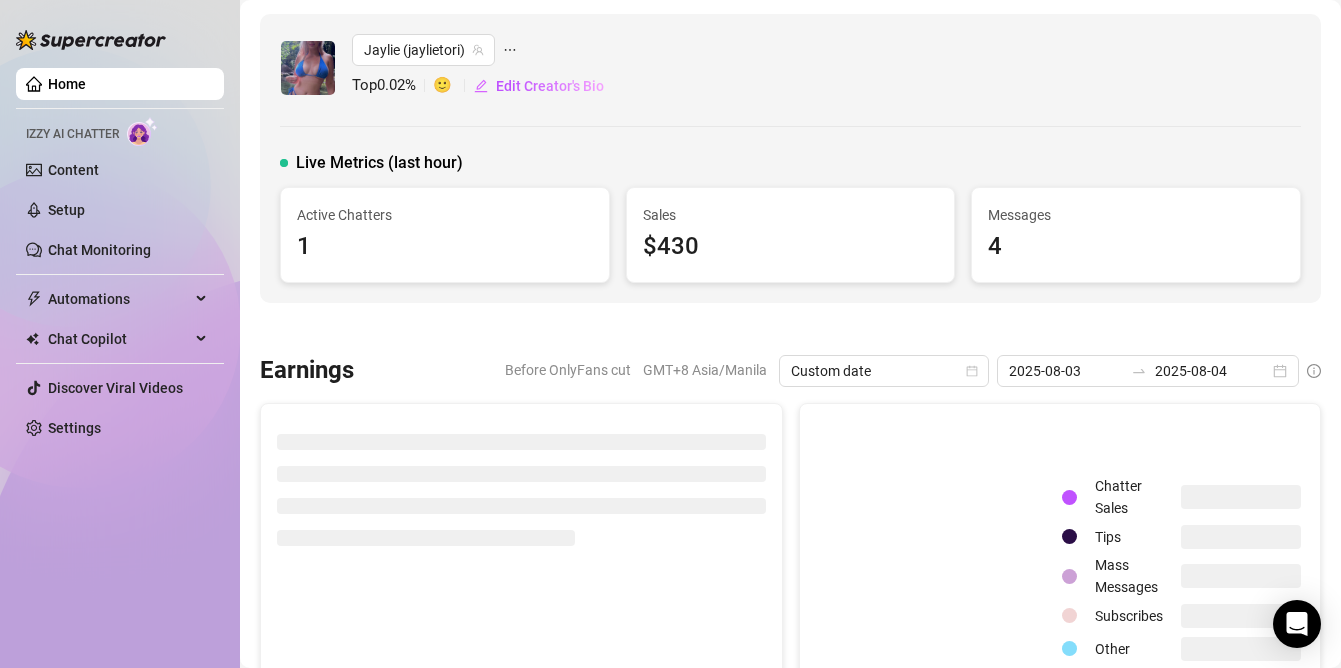click on "[NAME] ([USERNAME]) Top 0.02 % 🙂 Edit Creator's Bio Live Metrics (last hour) Active Chatters 1 Sales $[AMOUNT] Messages 4" at bounding box center [790, 158] 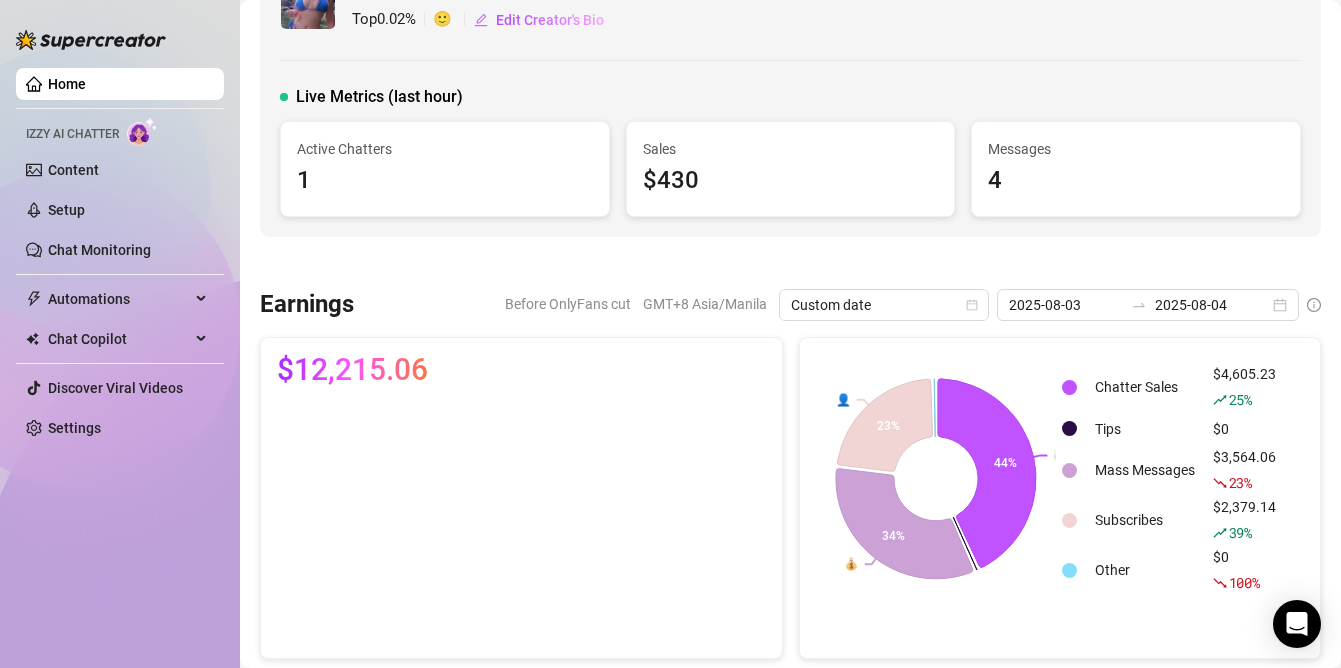 scroll, scrollTop: 0, scrollLeft: 0, axis: both 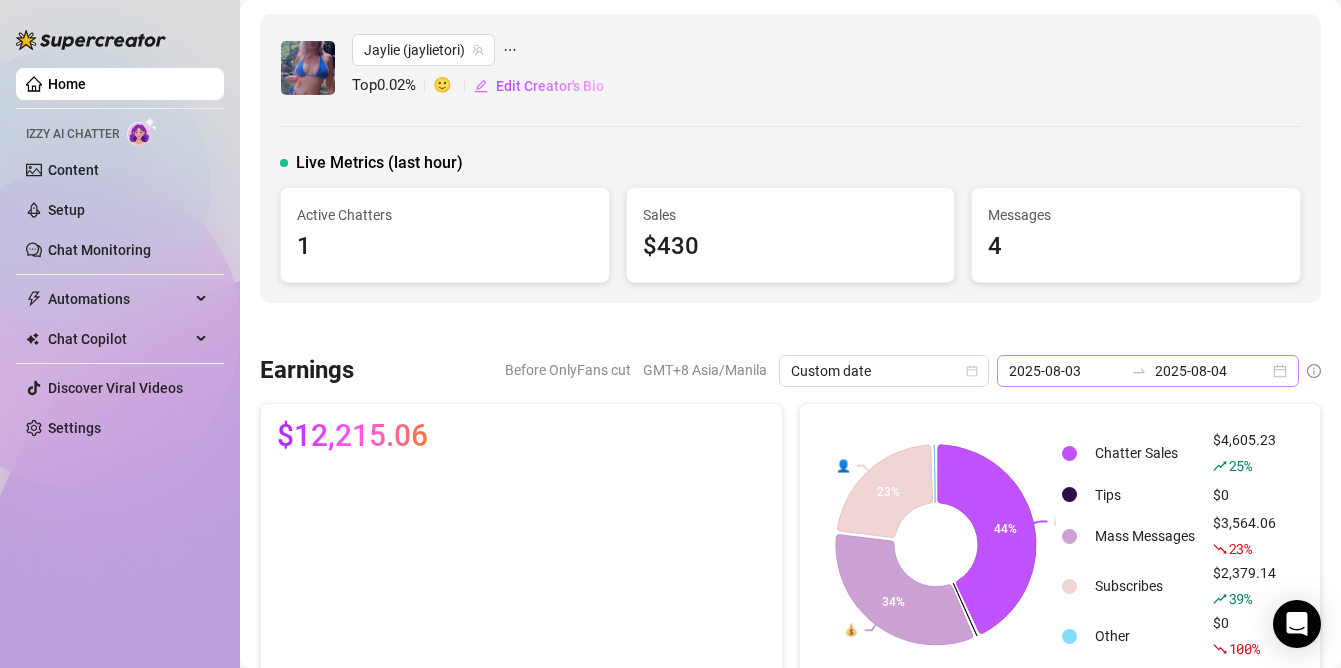 click at bounding box center (1139, 371) 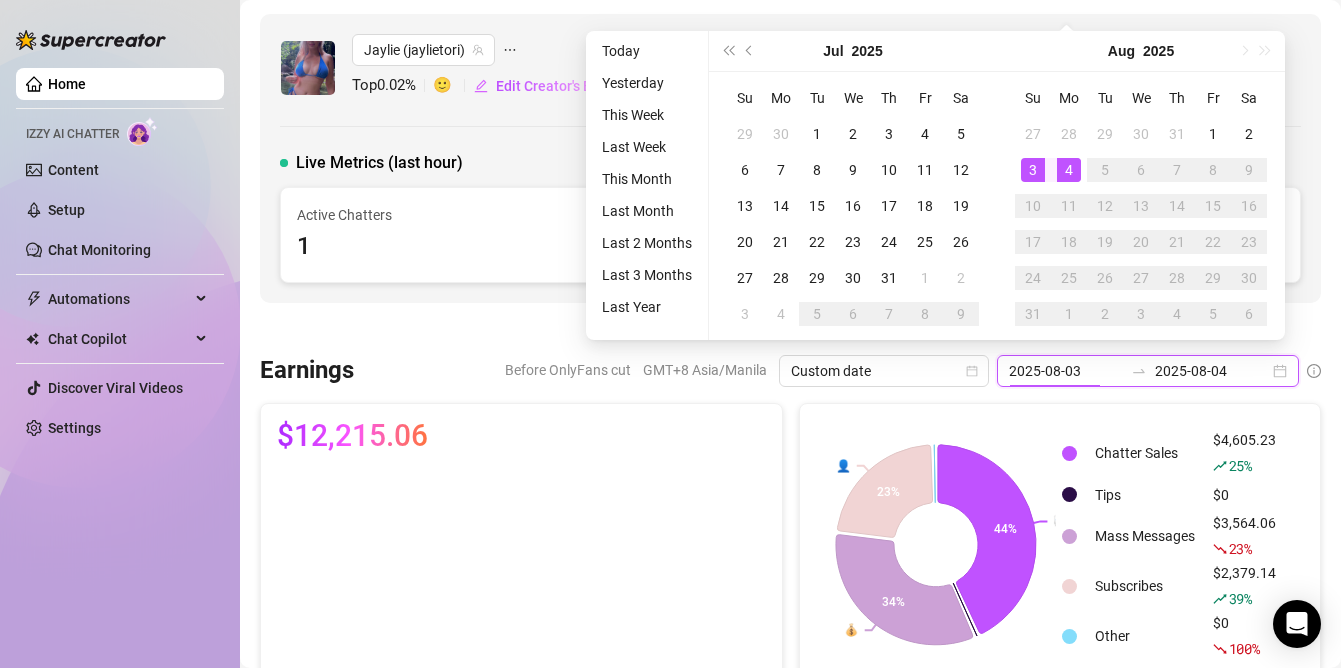 type on "2025-08-04" 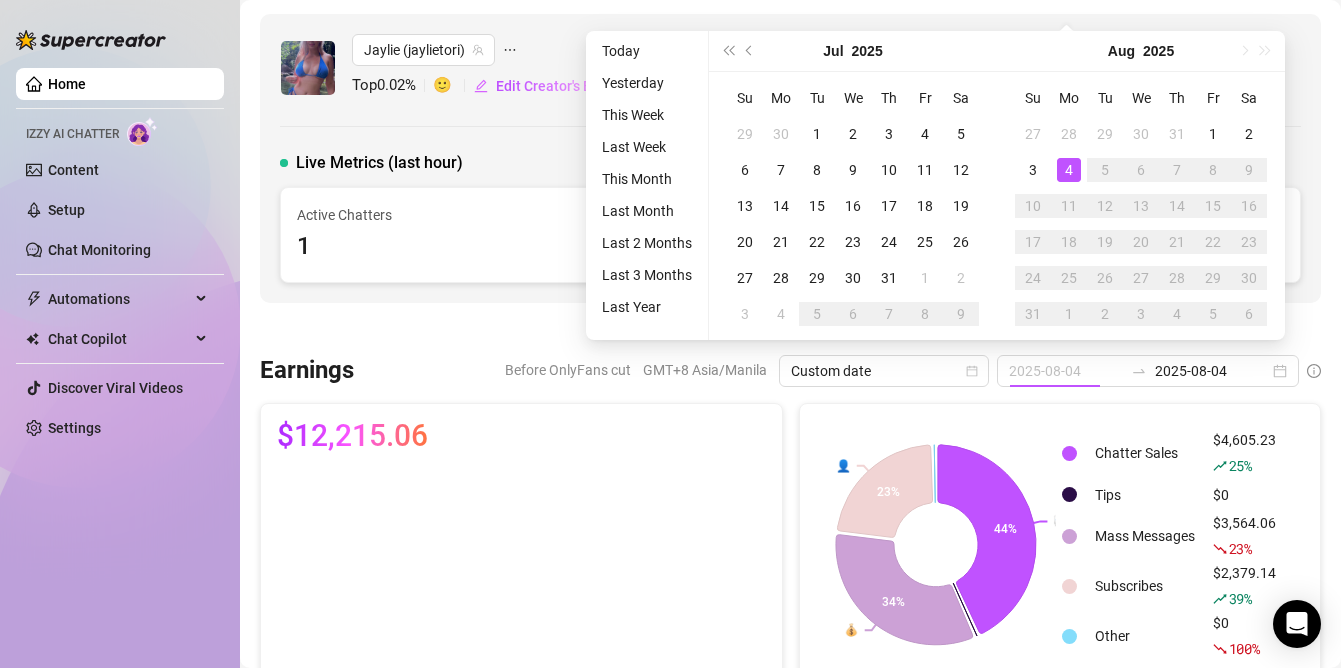 click on "4" at bounding box center (1069, 170) 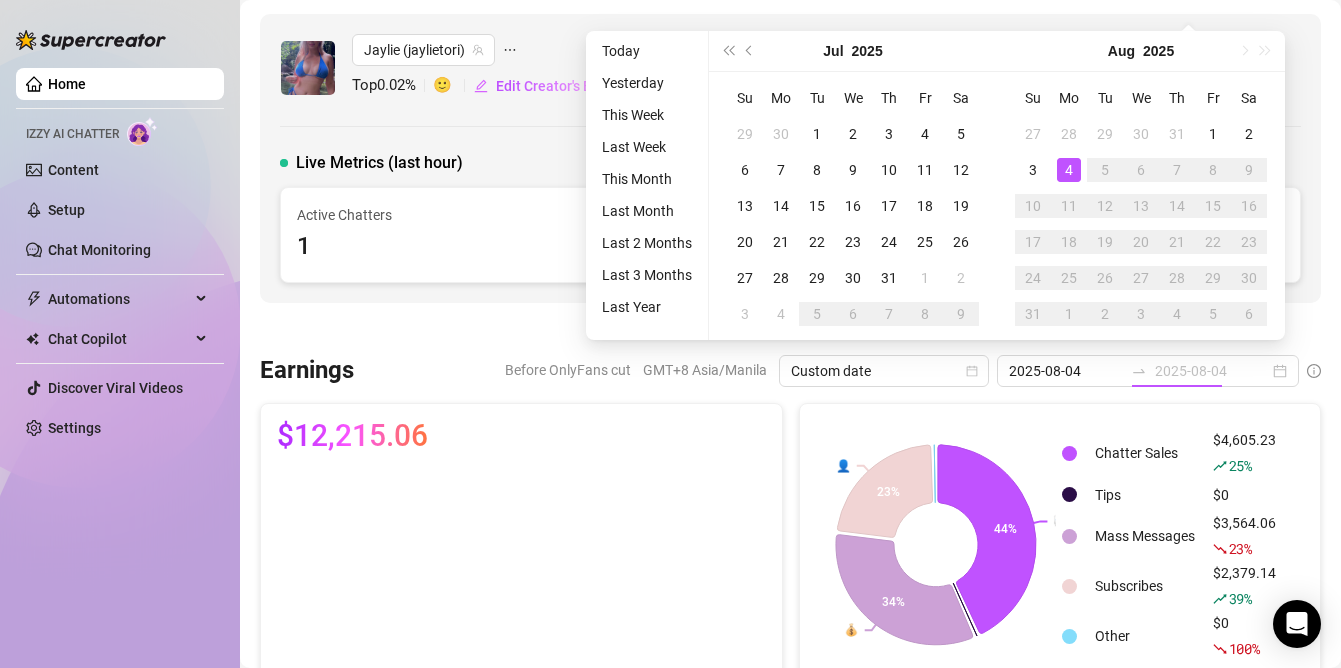 click on "4" at bounding box center (1069, 170) 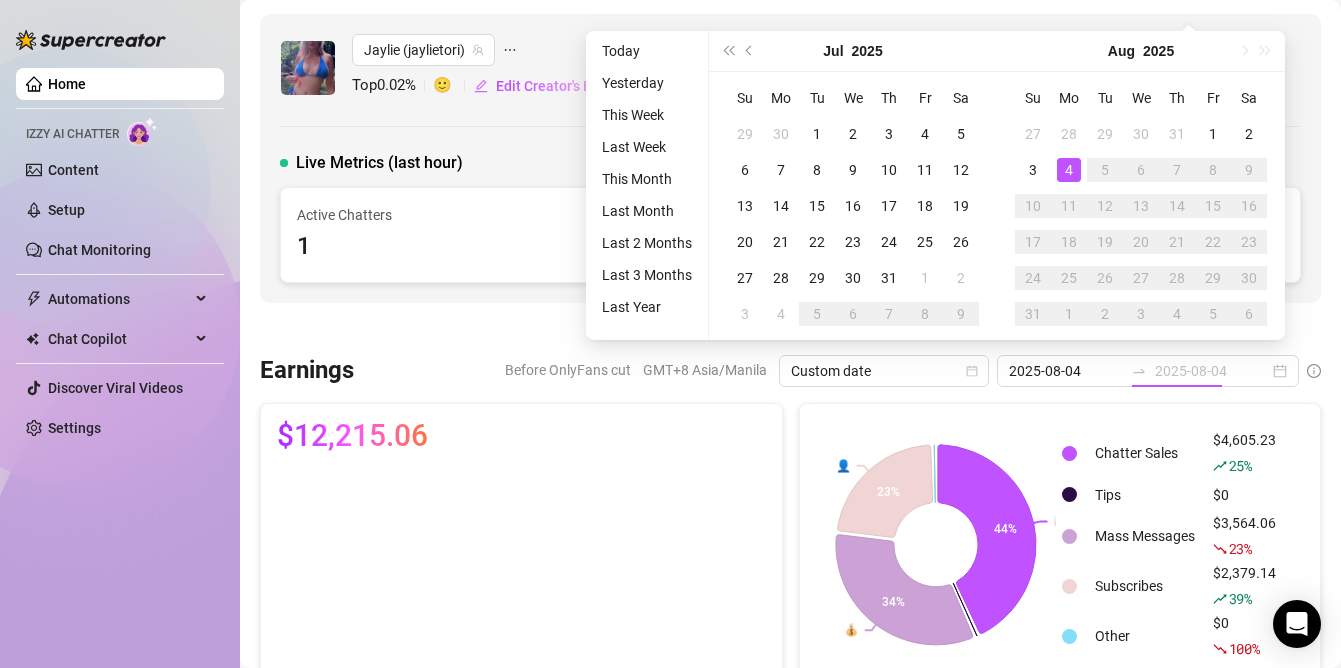 type on "2025-08-04" 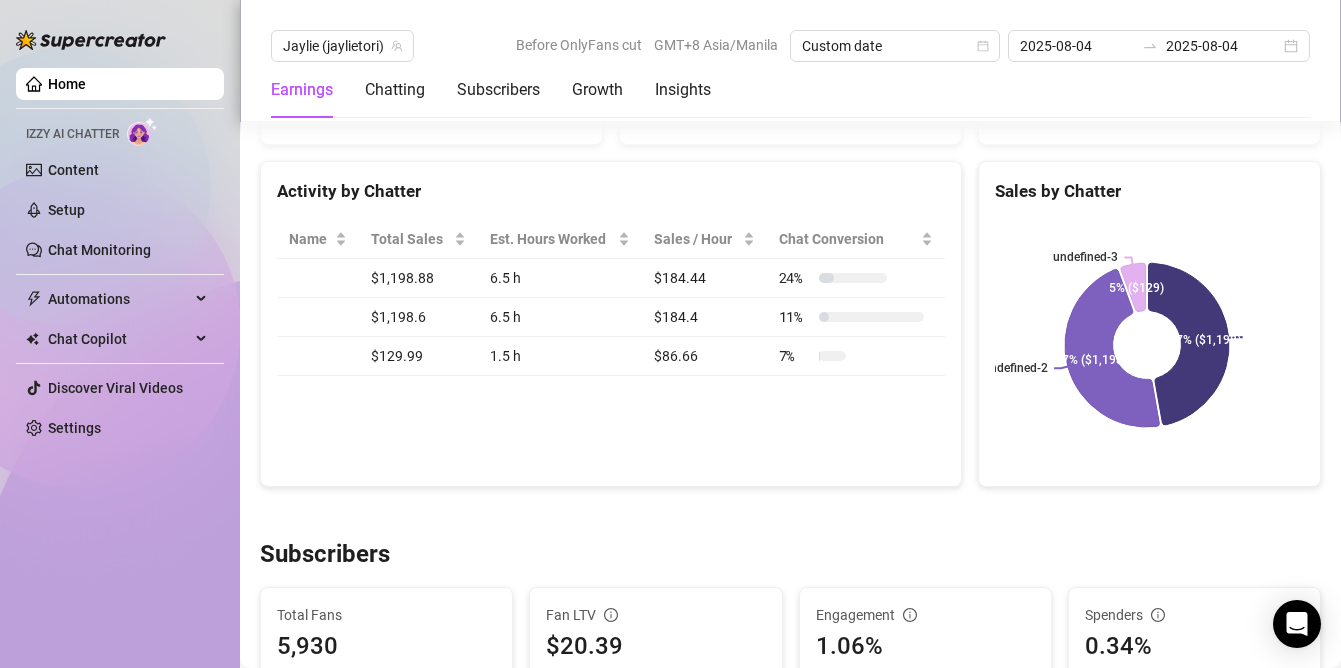 scroll, scrollTop: 773, scrollLeft: 0, axis: vertical 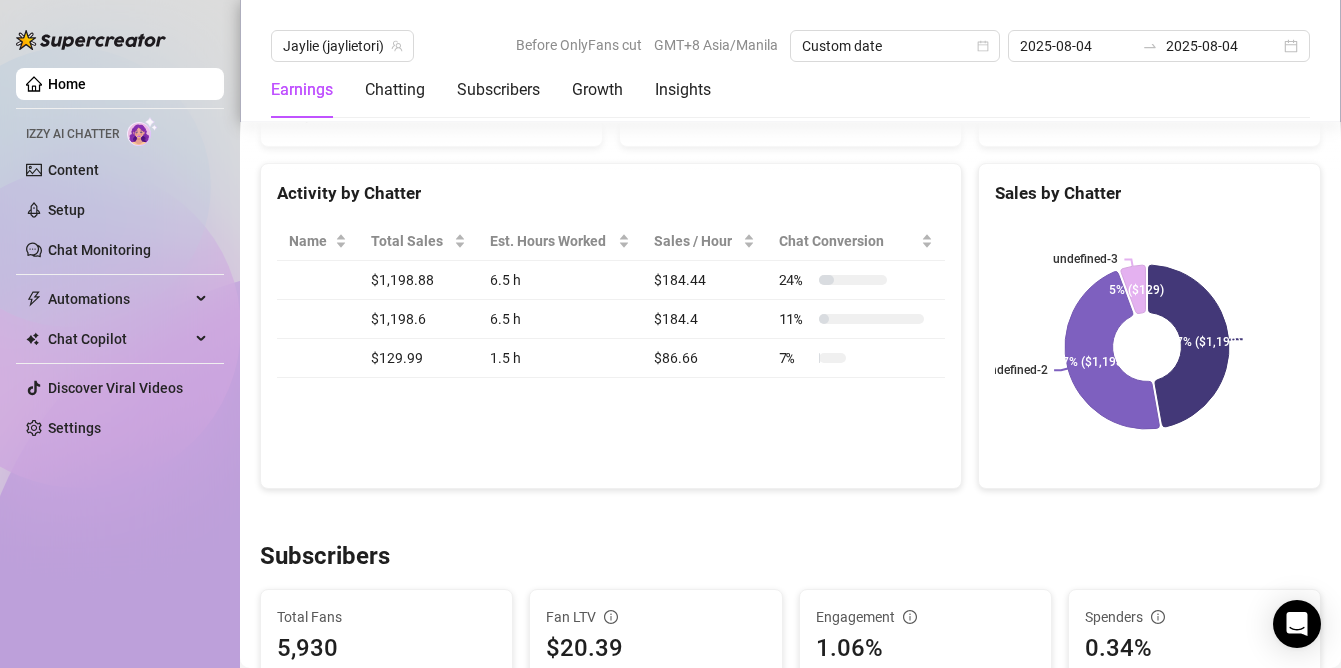 click on "Home" at bounding box center (67, 84) 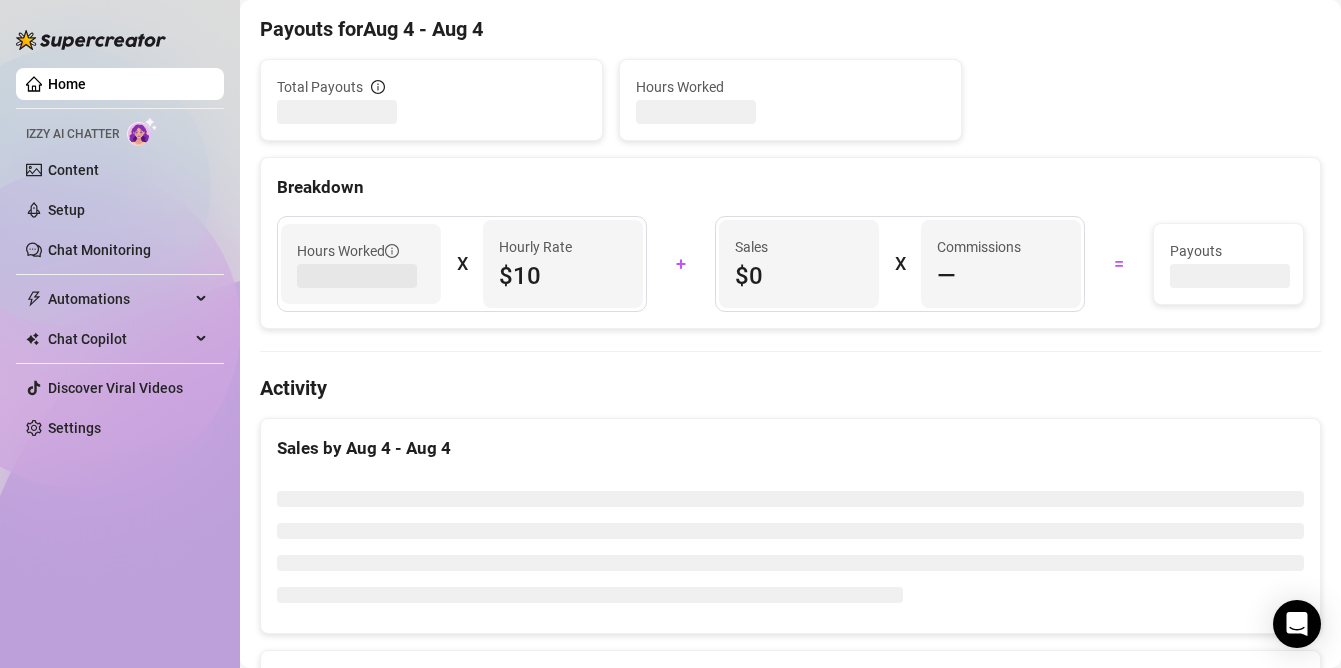 click on "Home" at bounding box center (67, 84) 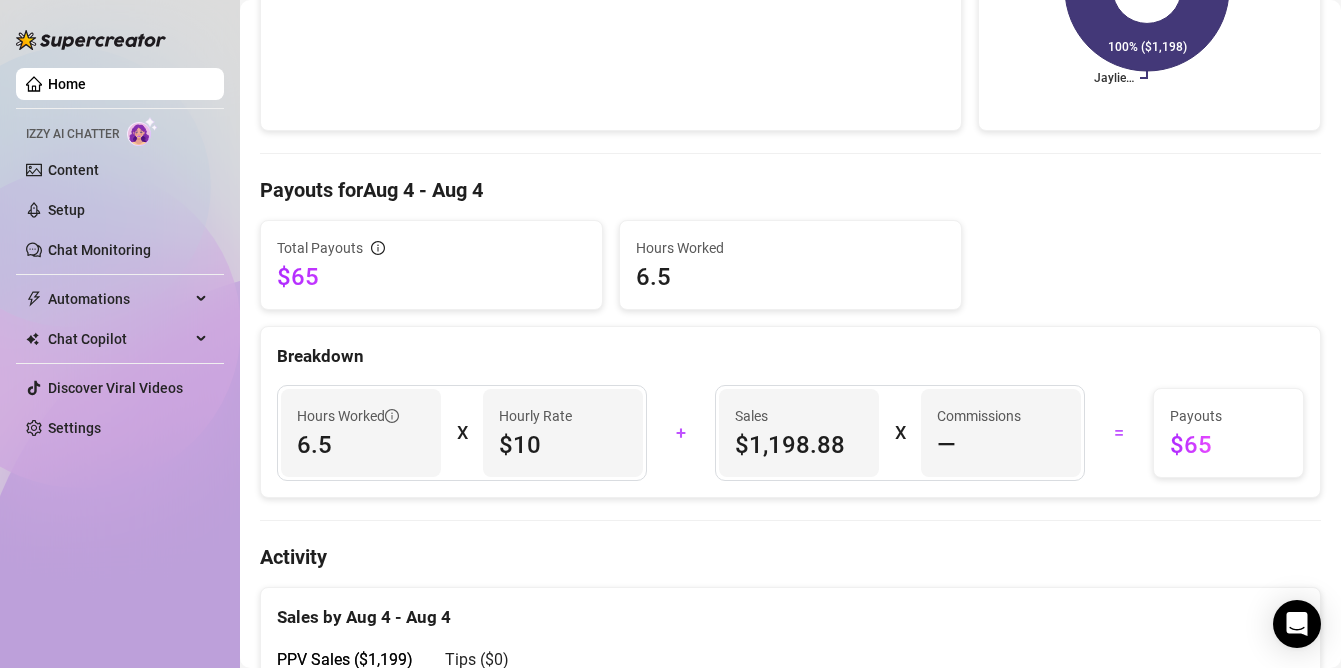 scroll, scrollTop: 0, scrollLeft: 0, axis: both 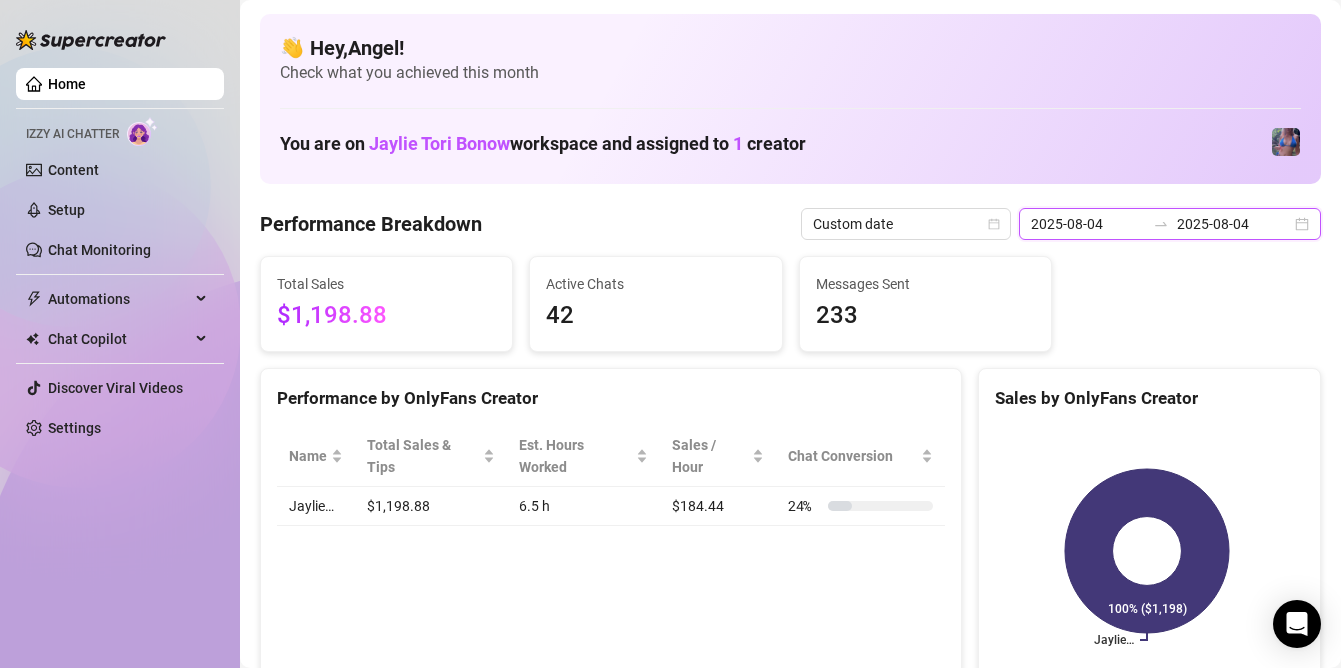 click on "2025-08-04" at bounding box center (1234, 224) 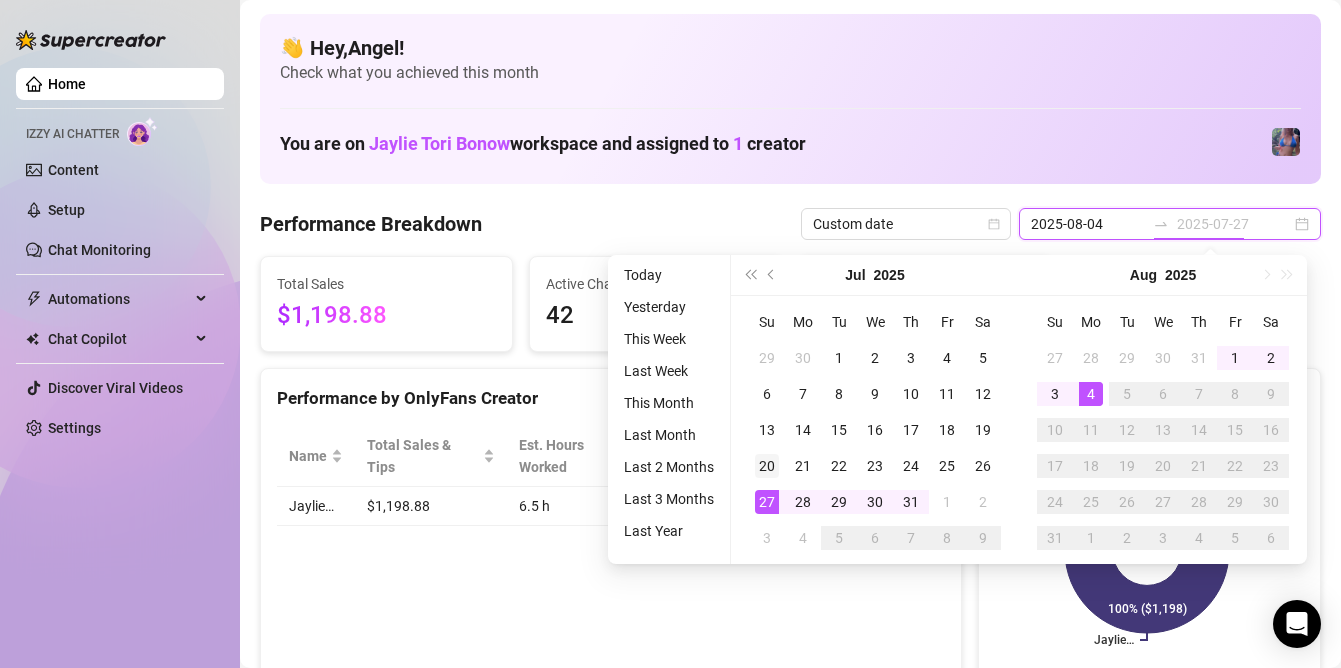 type on "2025-07-20" 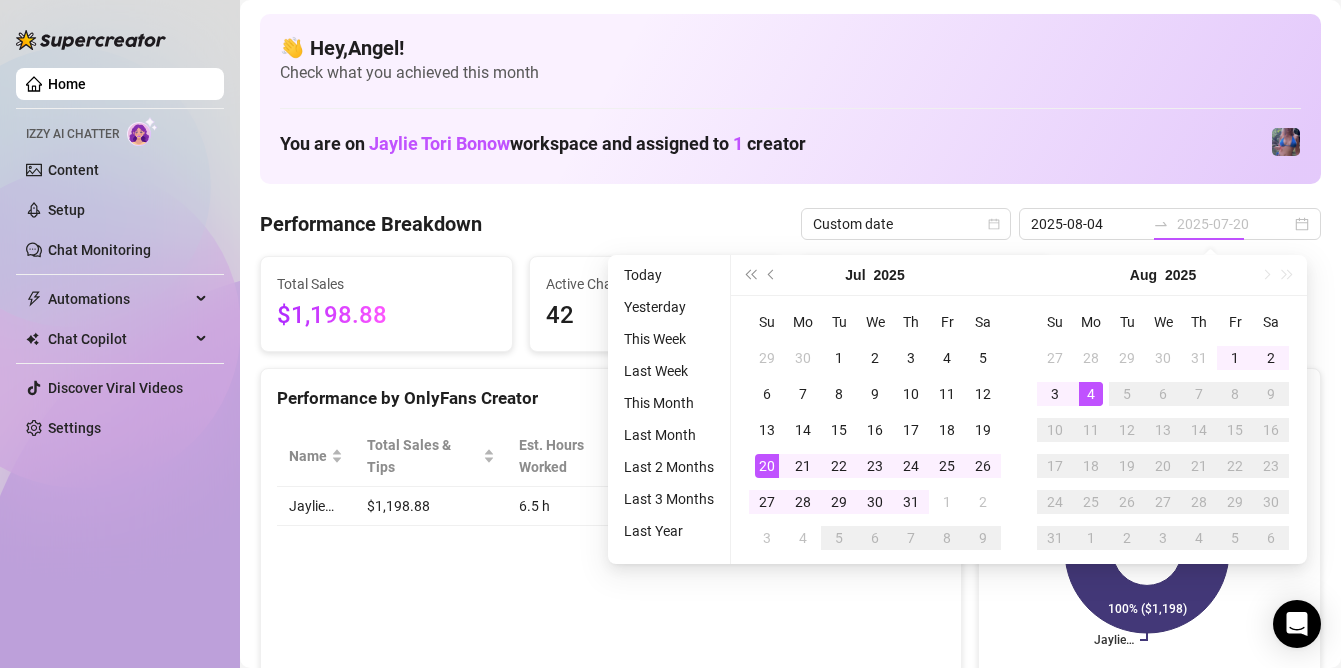 click on "20" at bounding box center (767, 466) 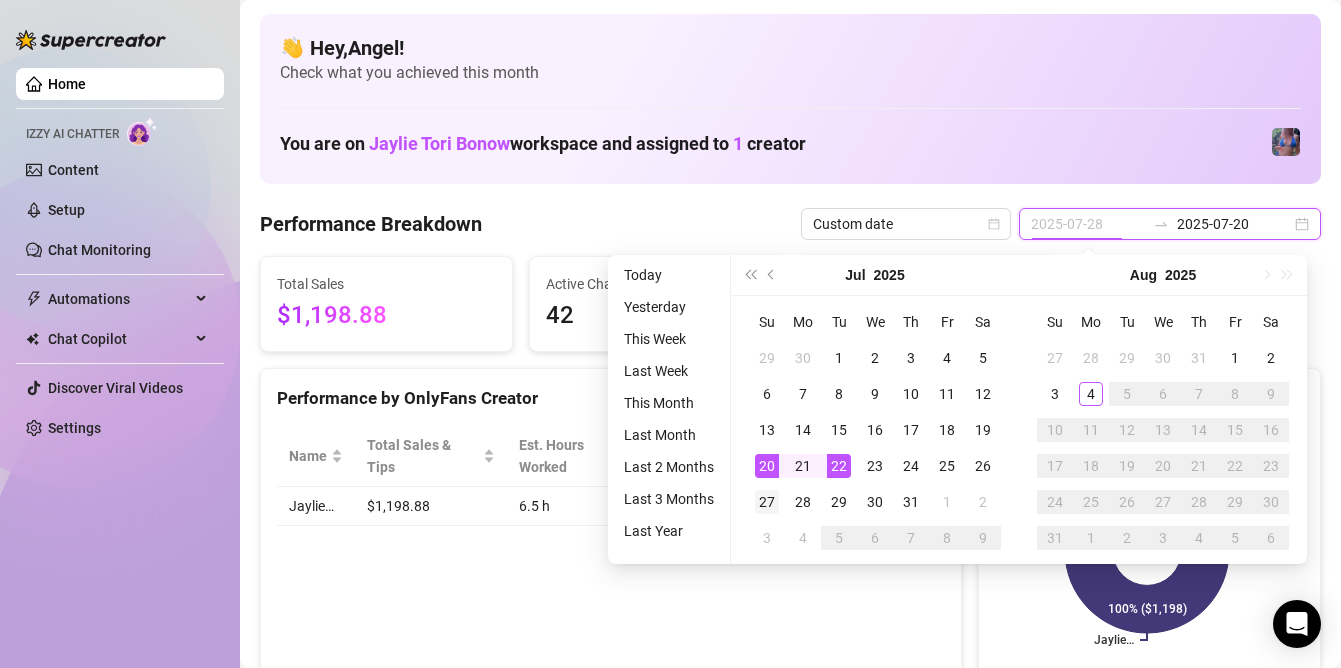 type on "2025-07-27" 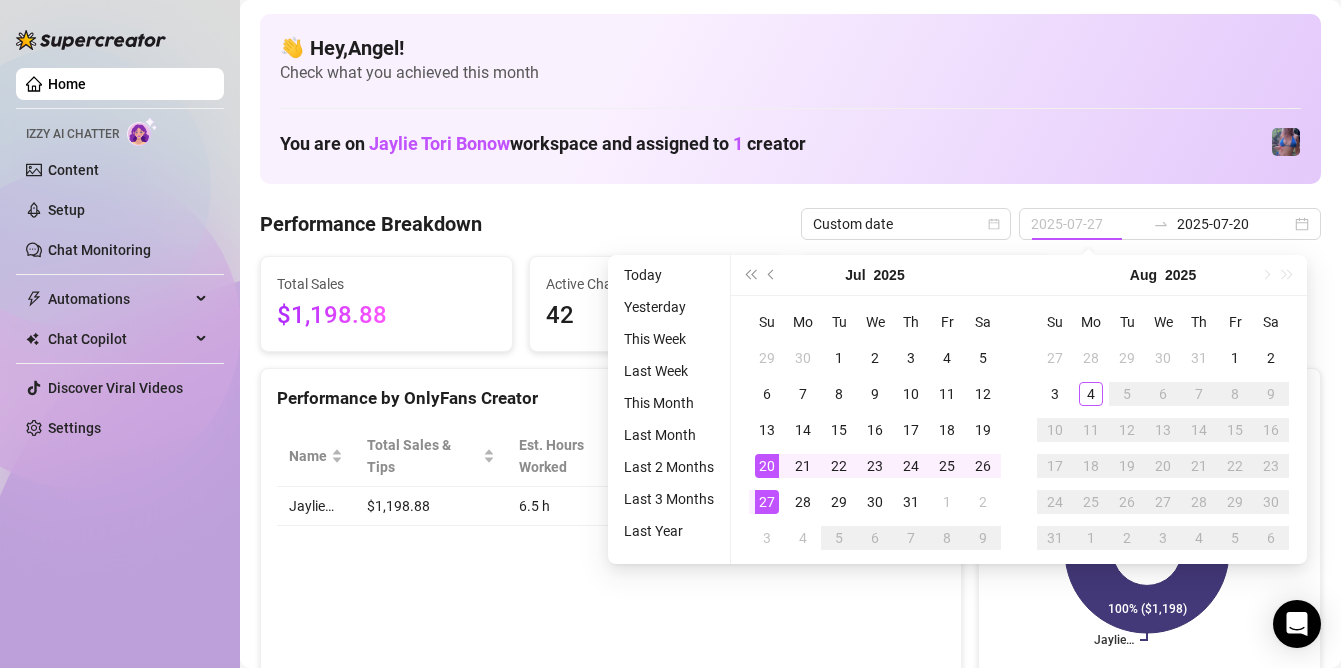 click on "27" at bounding box center [767, 502] 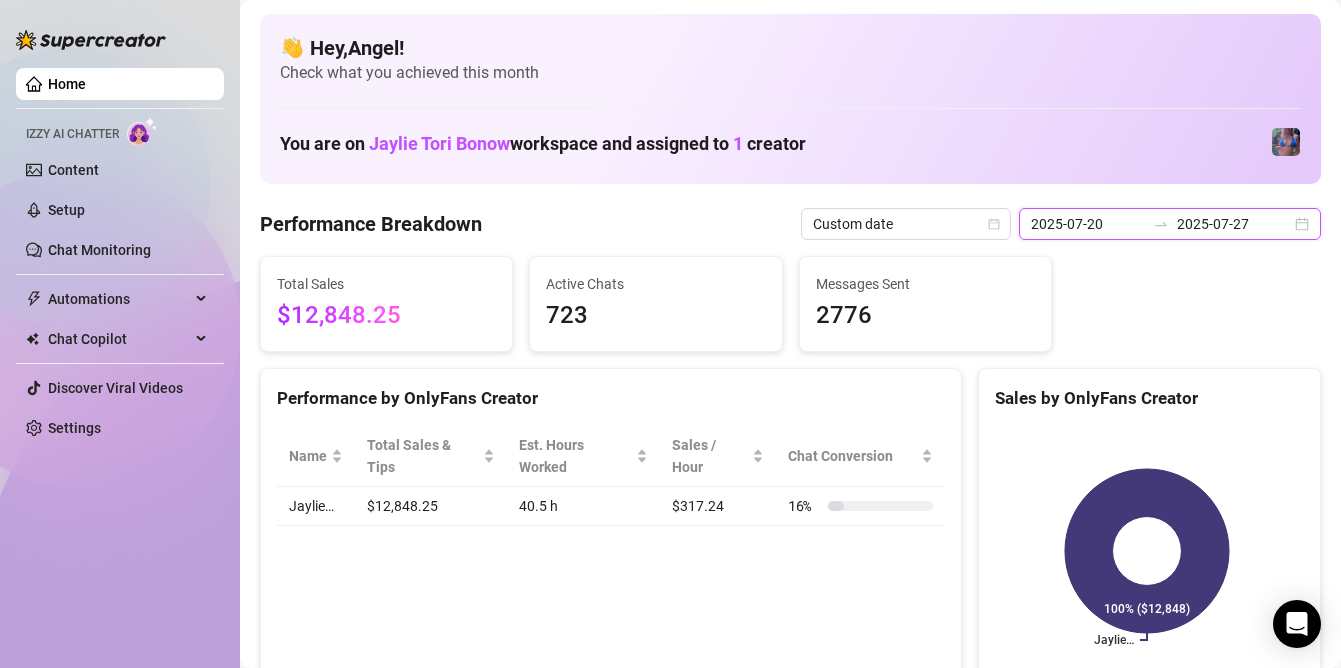 click on "2025-07-27" at bounding box center (1234, 224) 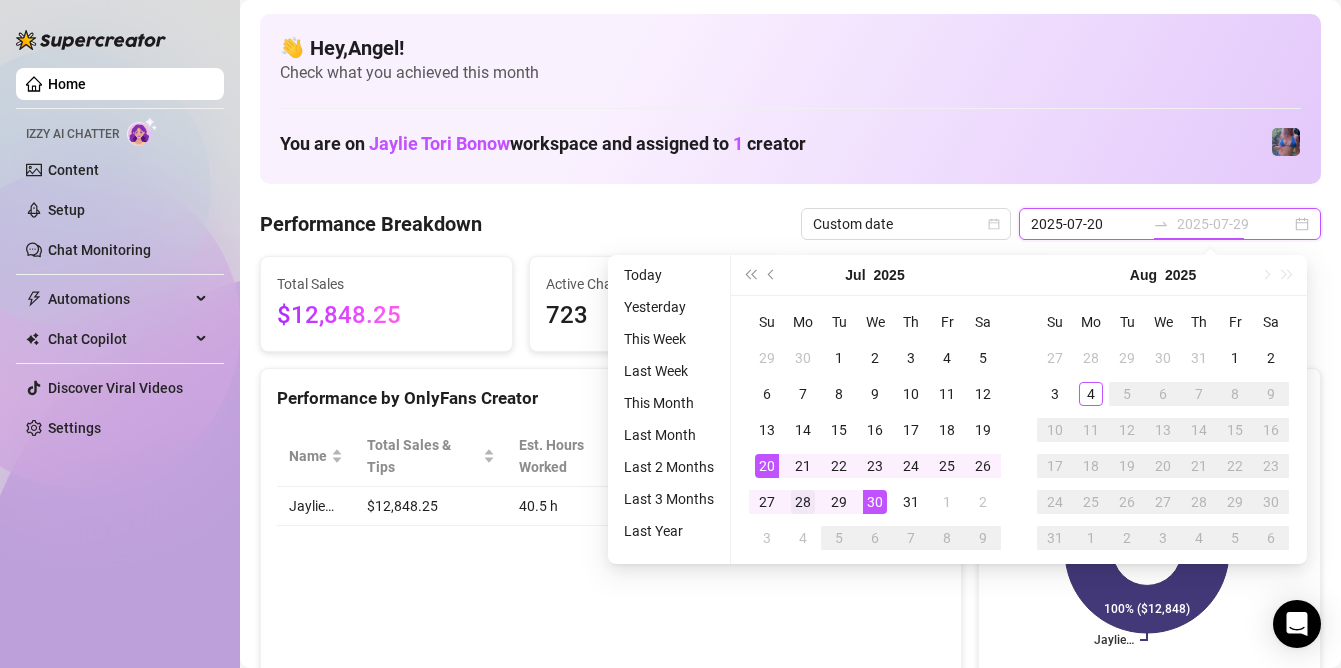 type on "2025-07-28" 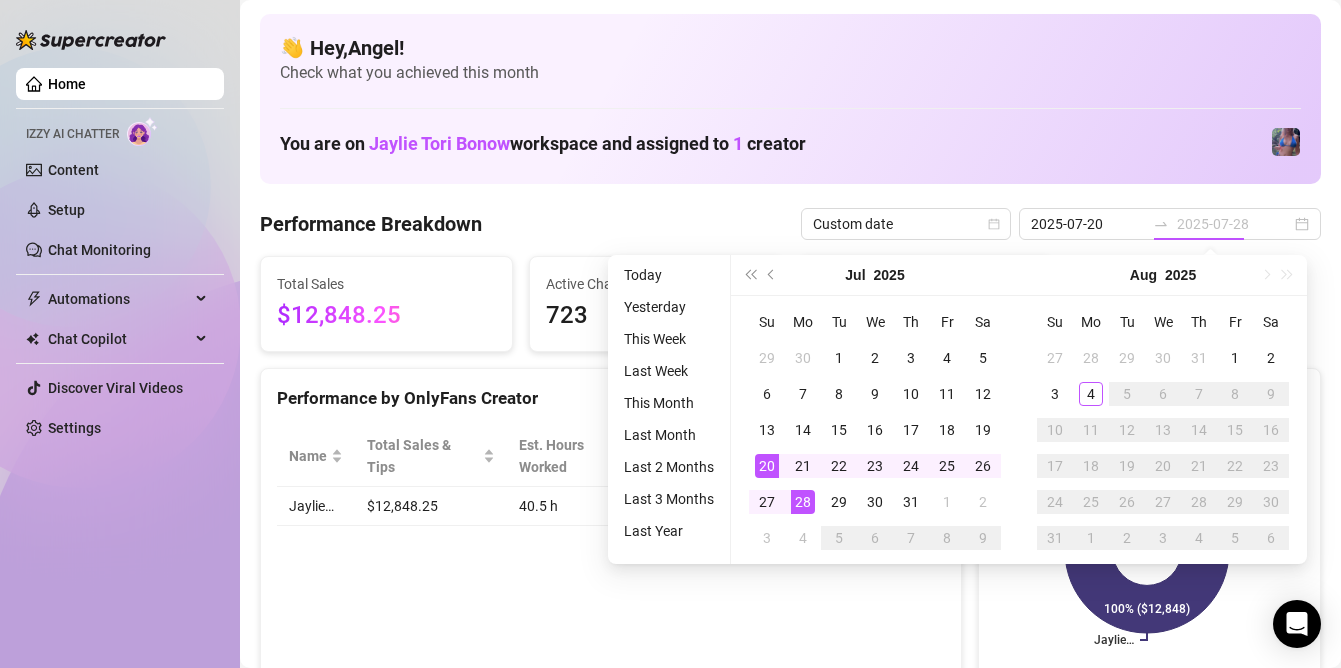 click on "28" at bounding box center [803, 502] 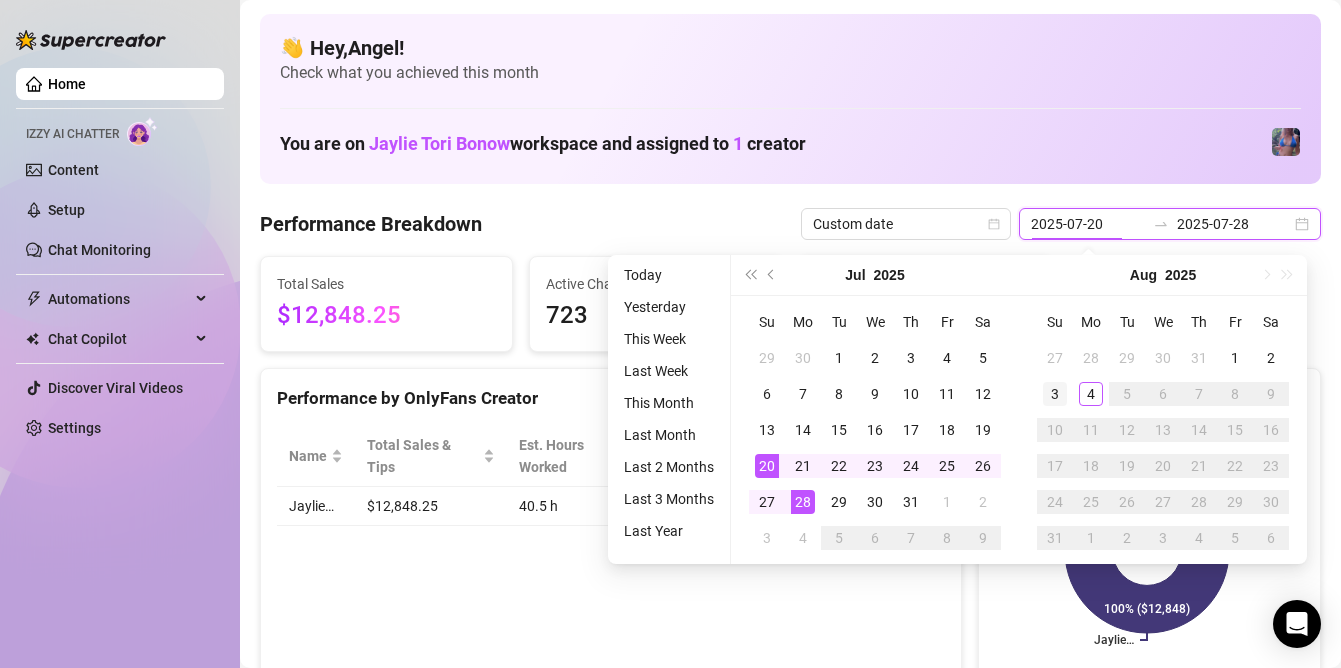 type on "2025-08-03" 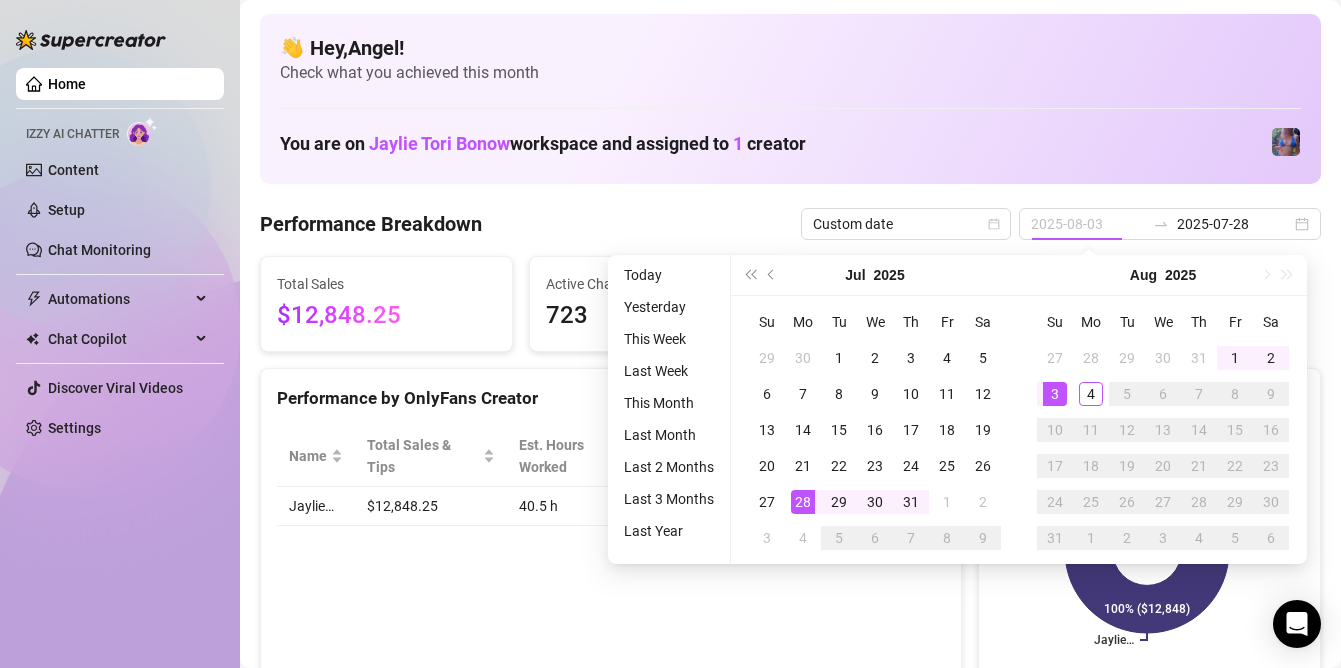 click on "3" at bounding box center (1055, 394) 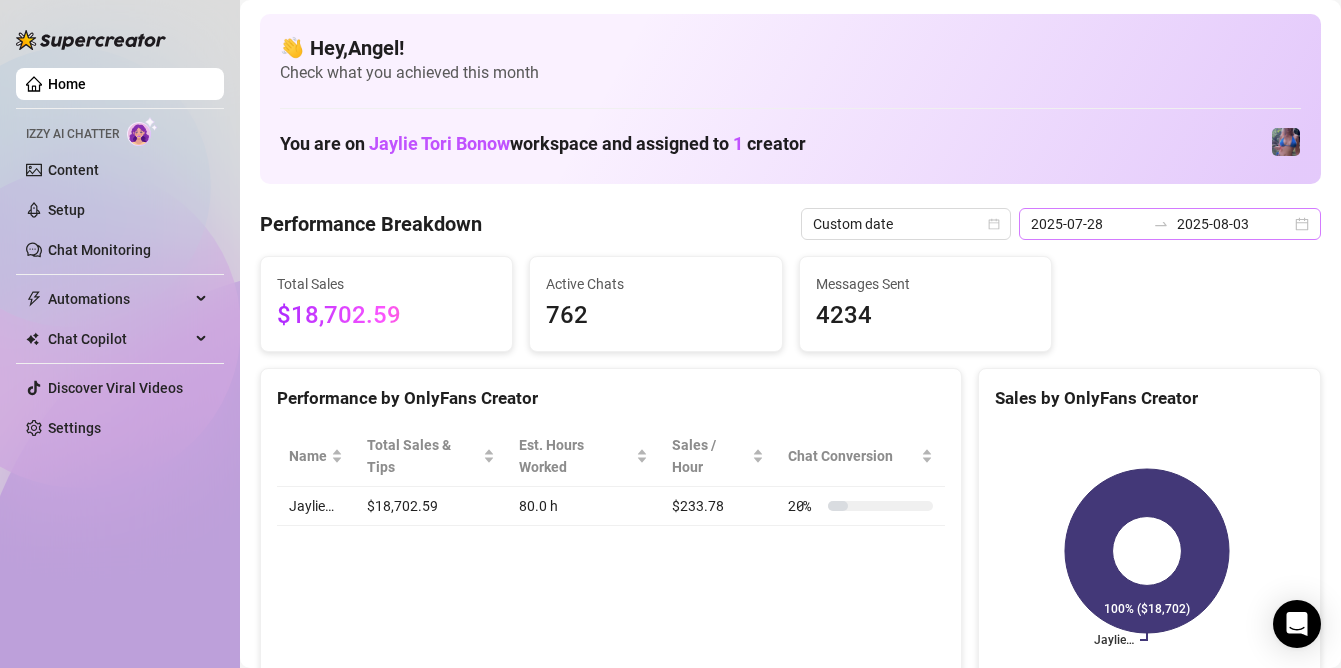 click 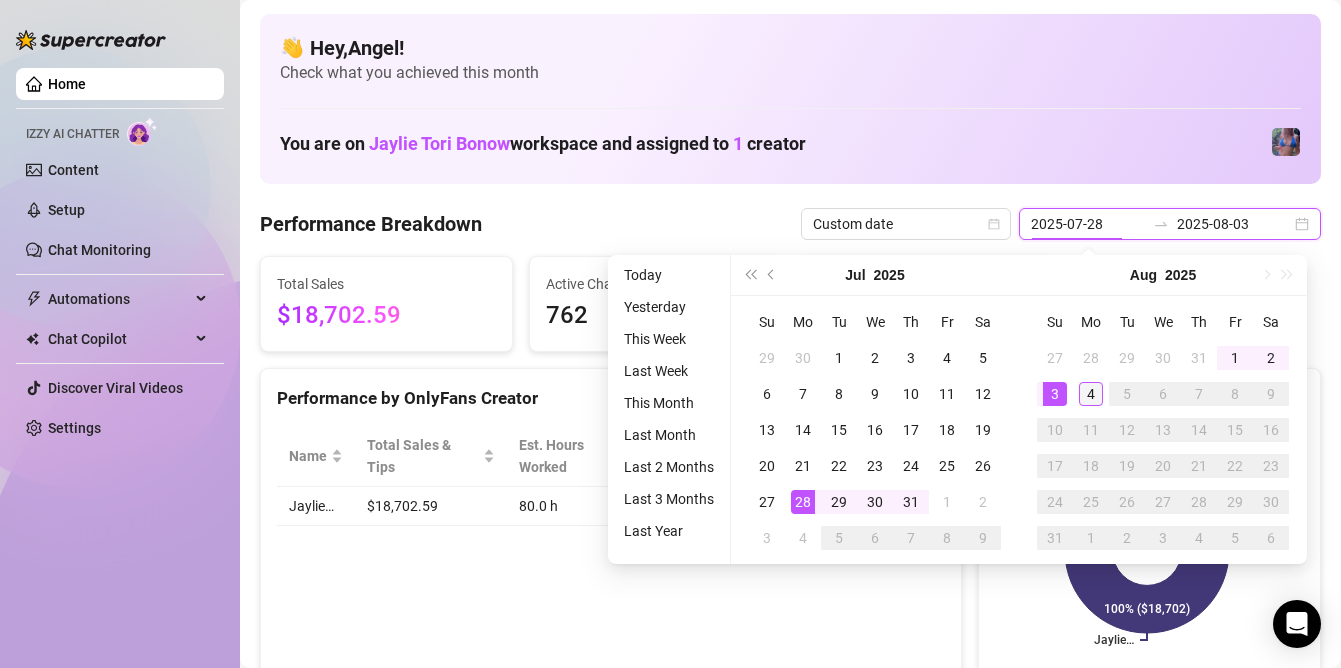 type on "2025-08-04" 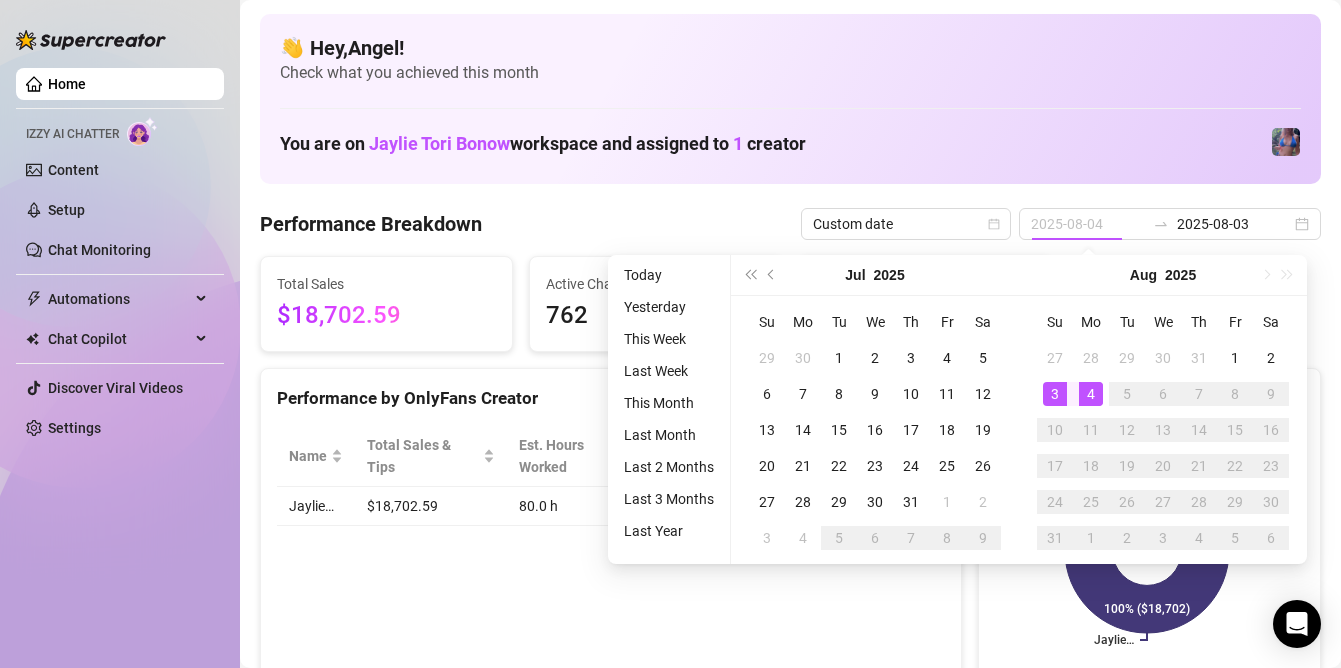 click on "4" at bounding box center [1091, 394] 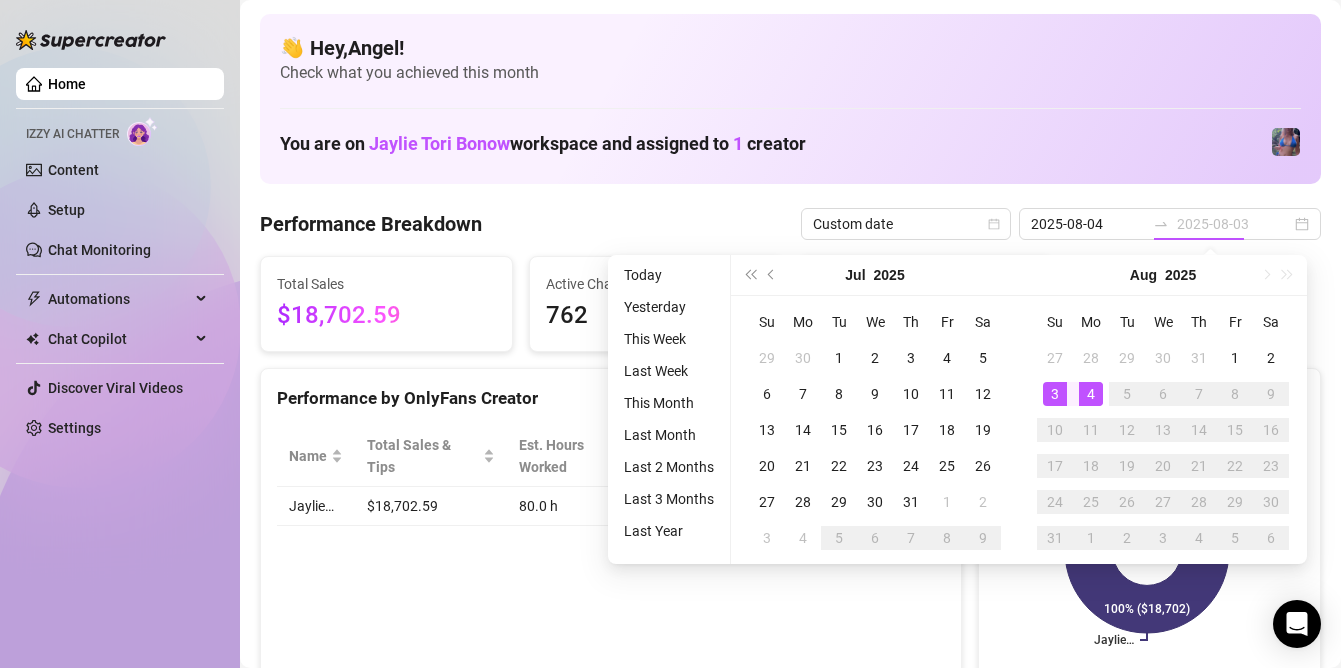 click on "4" at bounding box center (1091, 394) 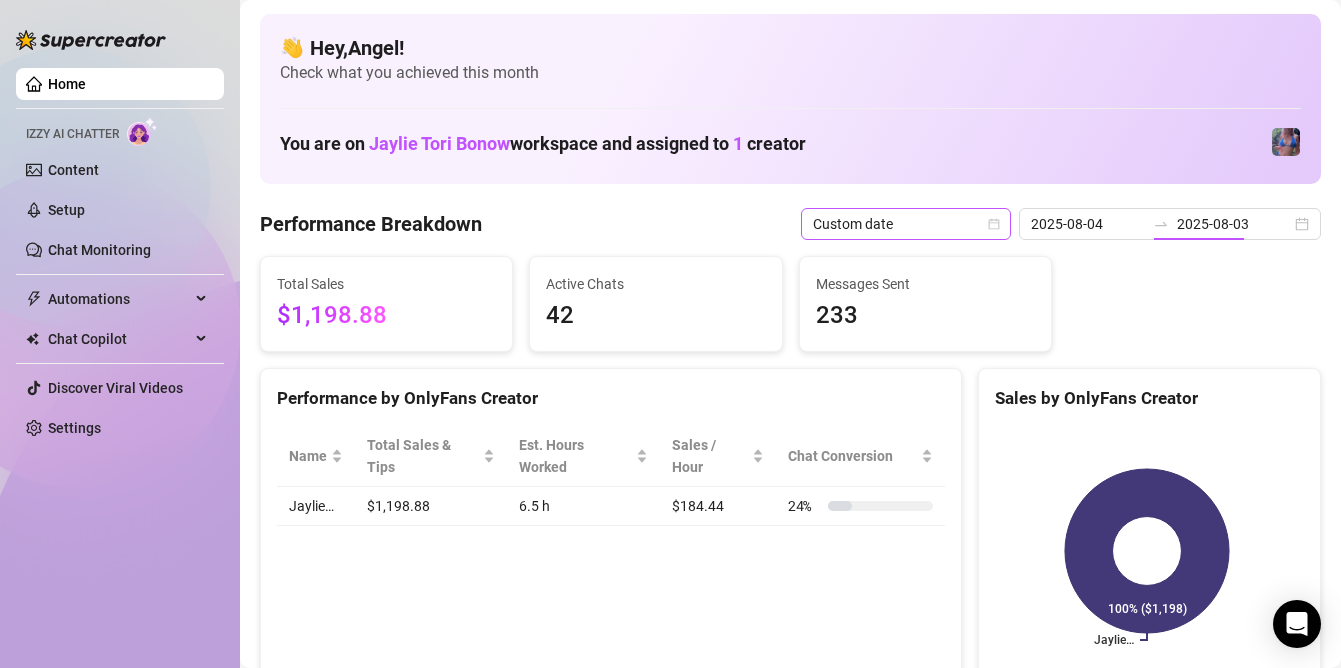 type on "2025-08-04" 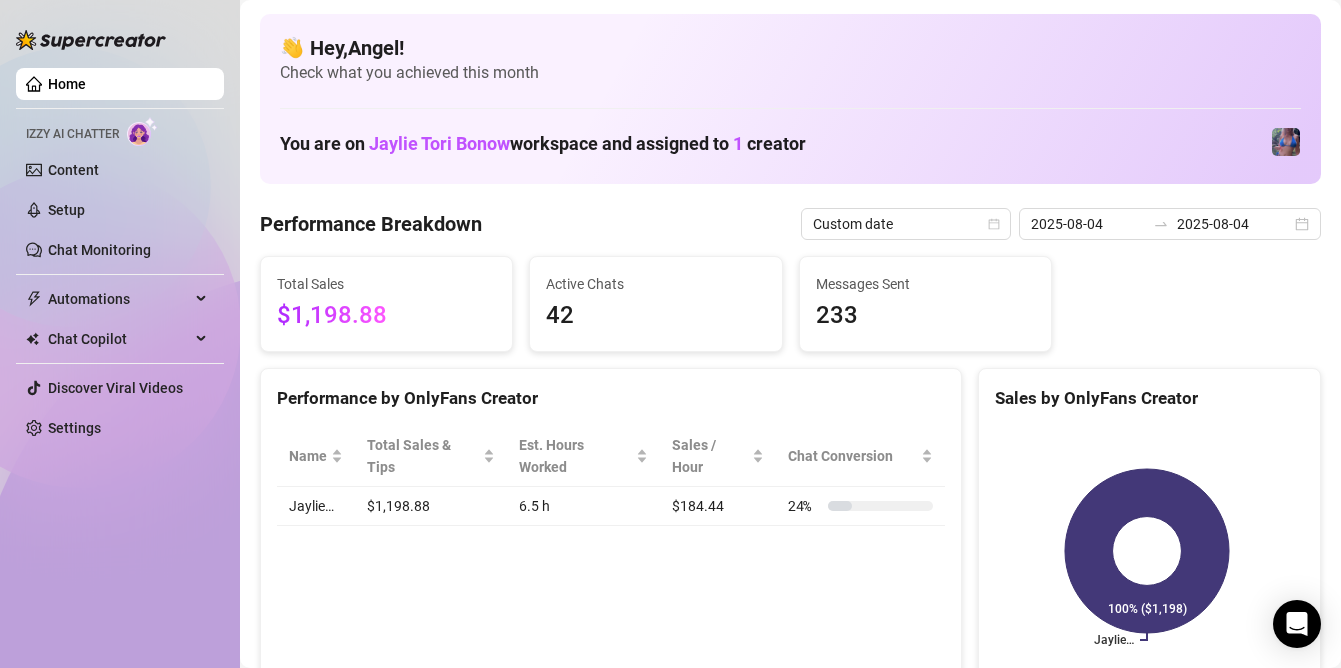 click on "Performance Breakdown Custom date 2025-08-04 2025-08-04" at bounding box center (790, 224) 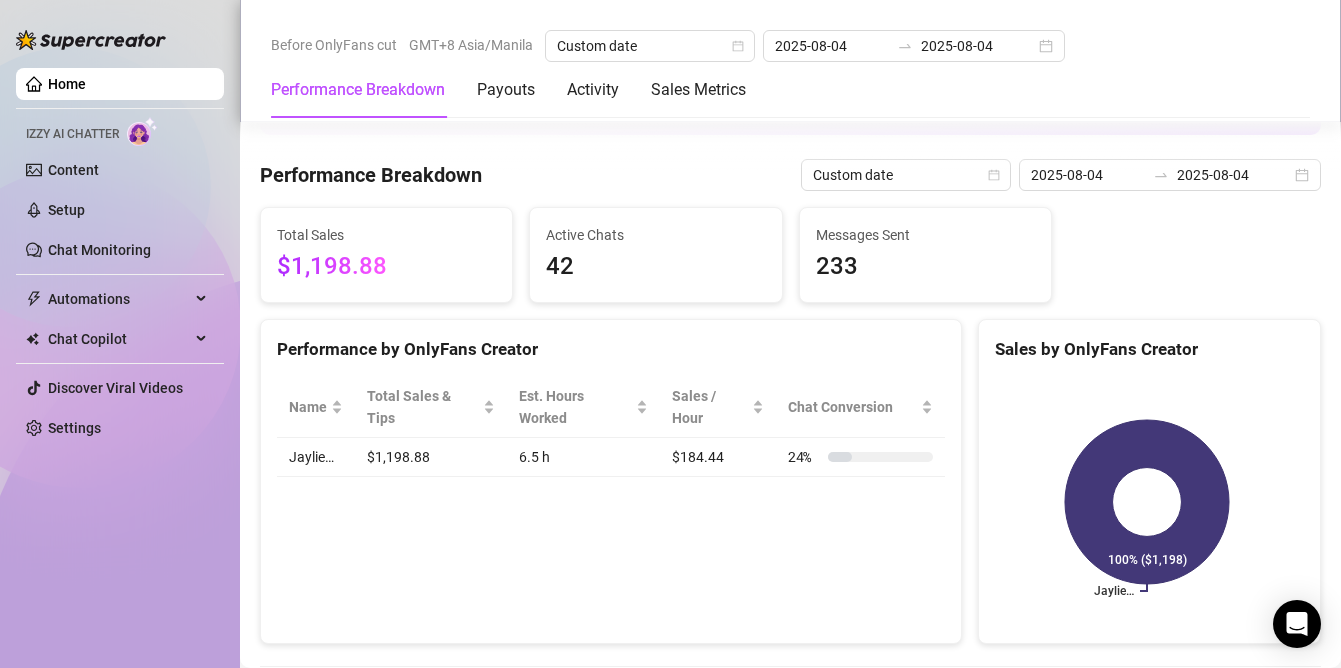 scroll, scrollTop: 0, scrollLeft: 0, axis: both 